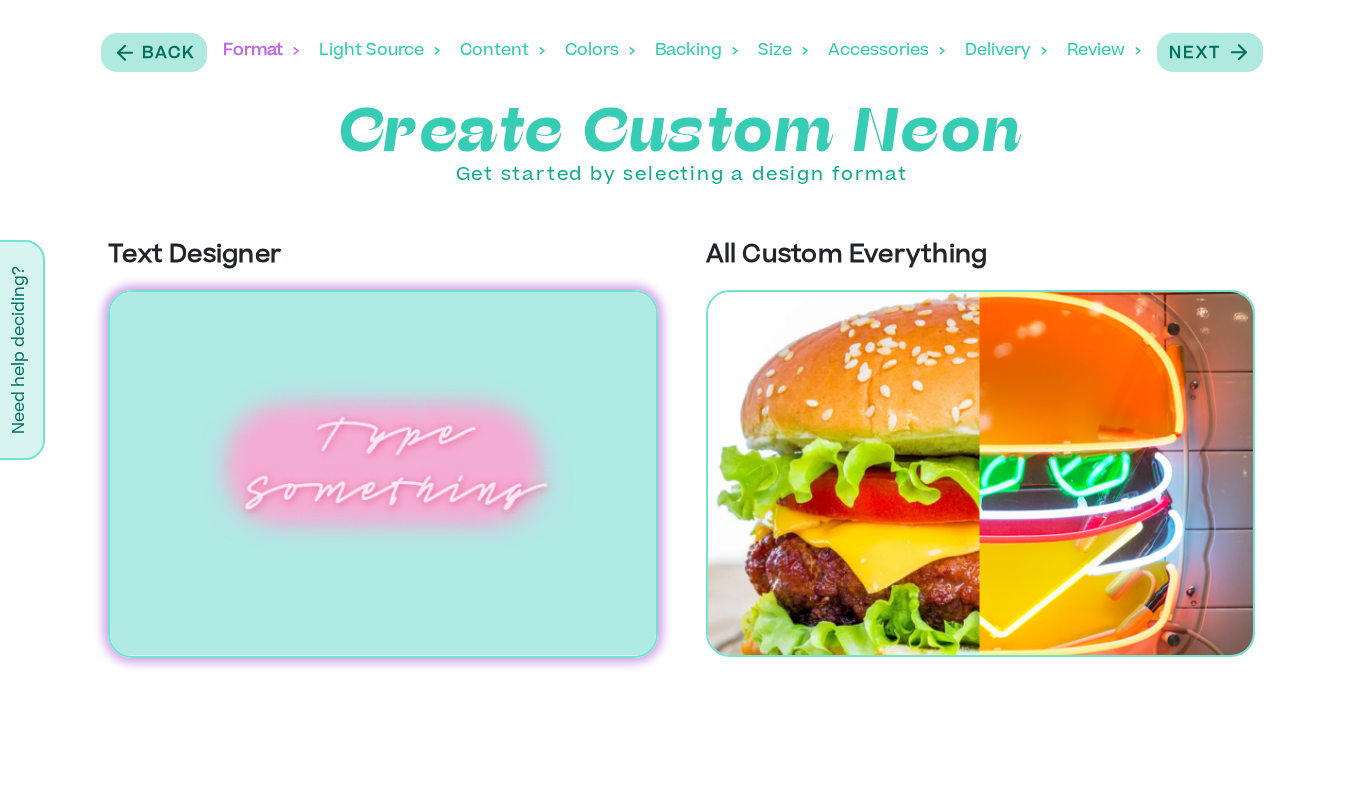 scroll, scrollTop: 0, scrollLeft: 0, axis: both 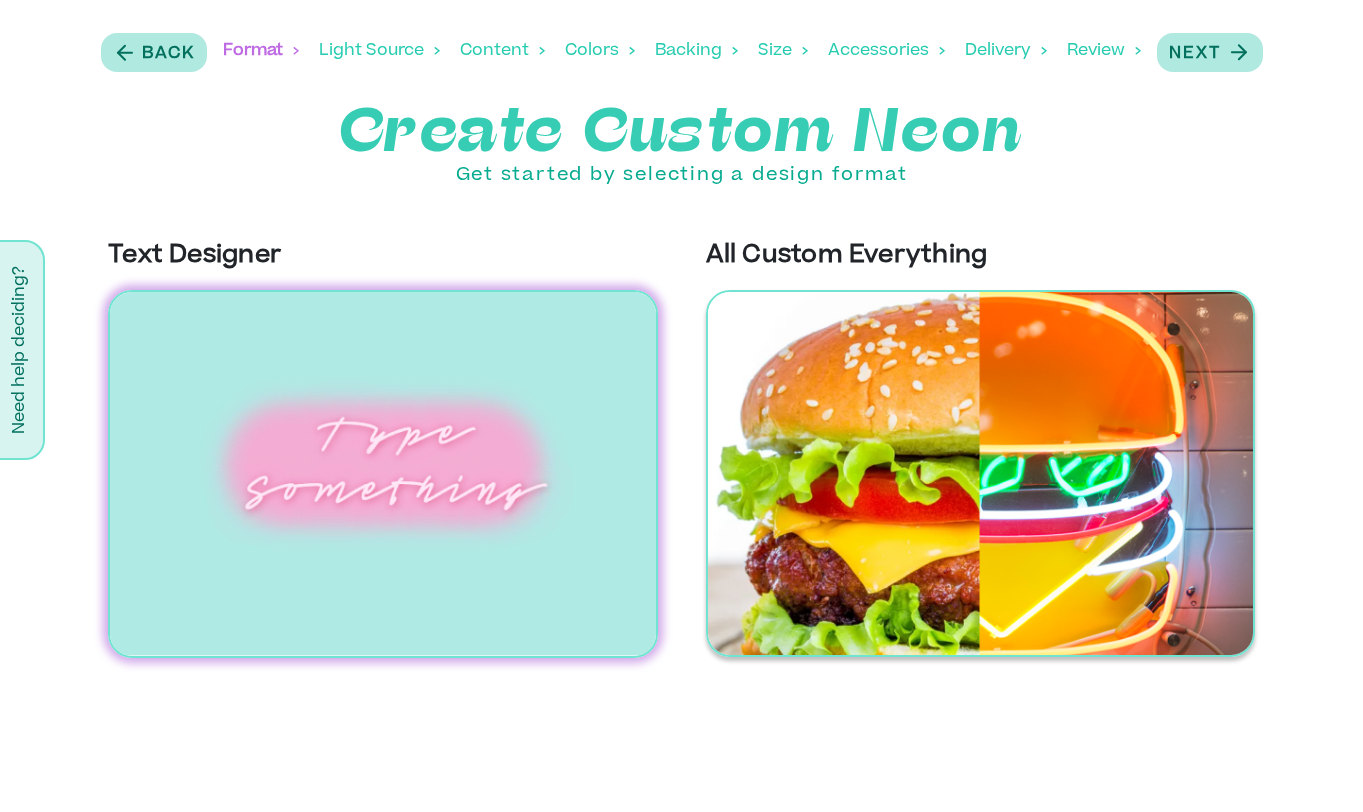 click at bounding box center (980, 473) 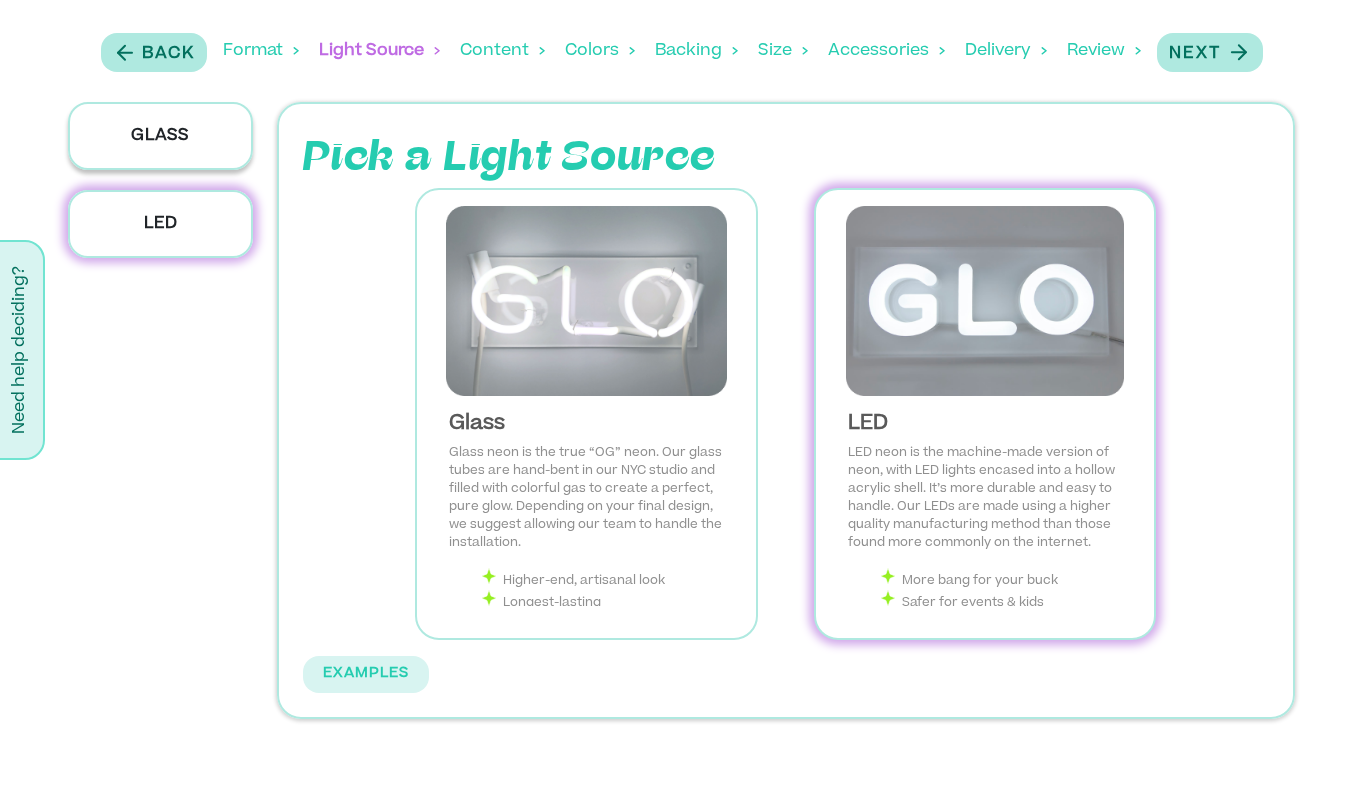 click on "Glass" at bounding box center (160, 136) 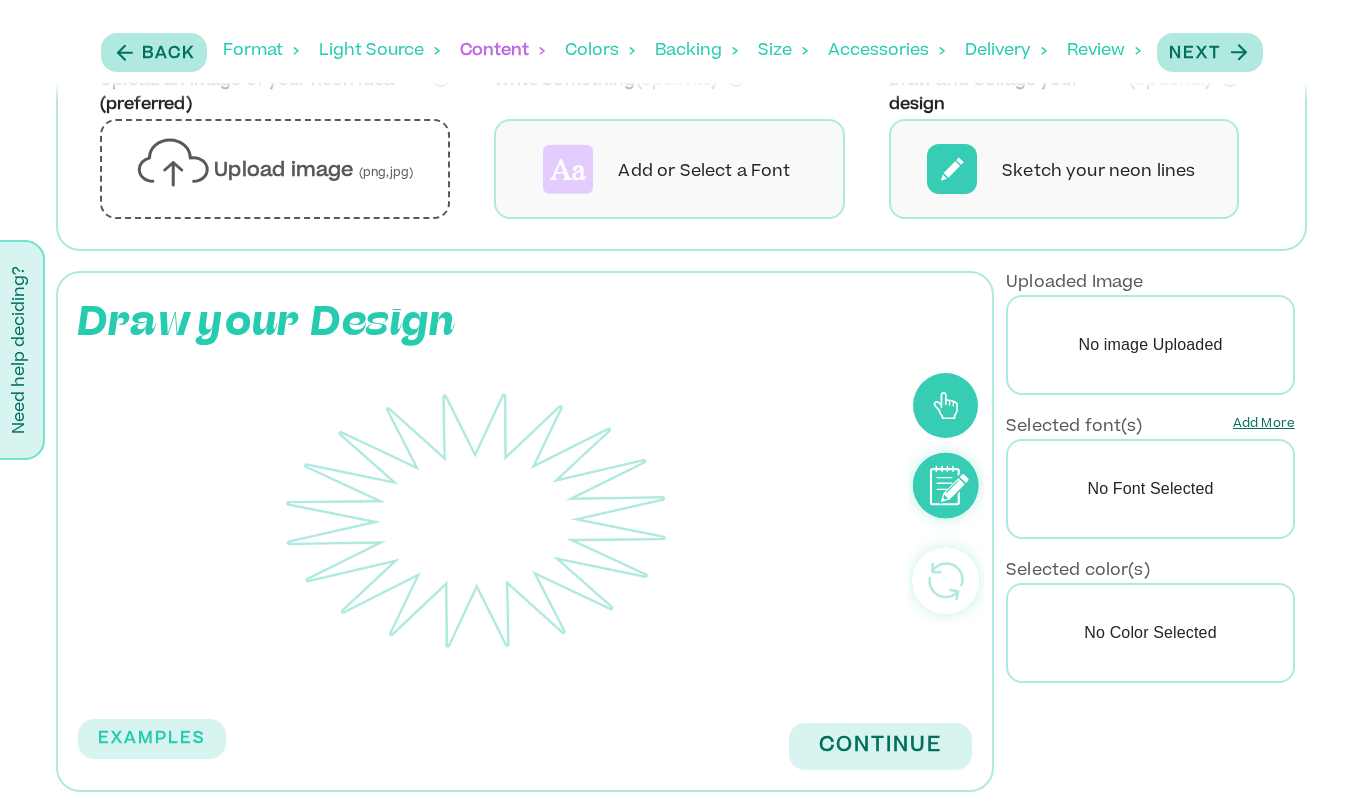 scroll, scrollTop: 0, scrollLeft: 0, axis: both 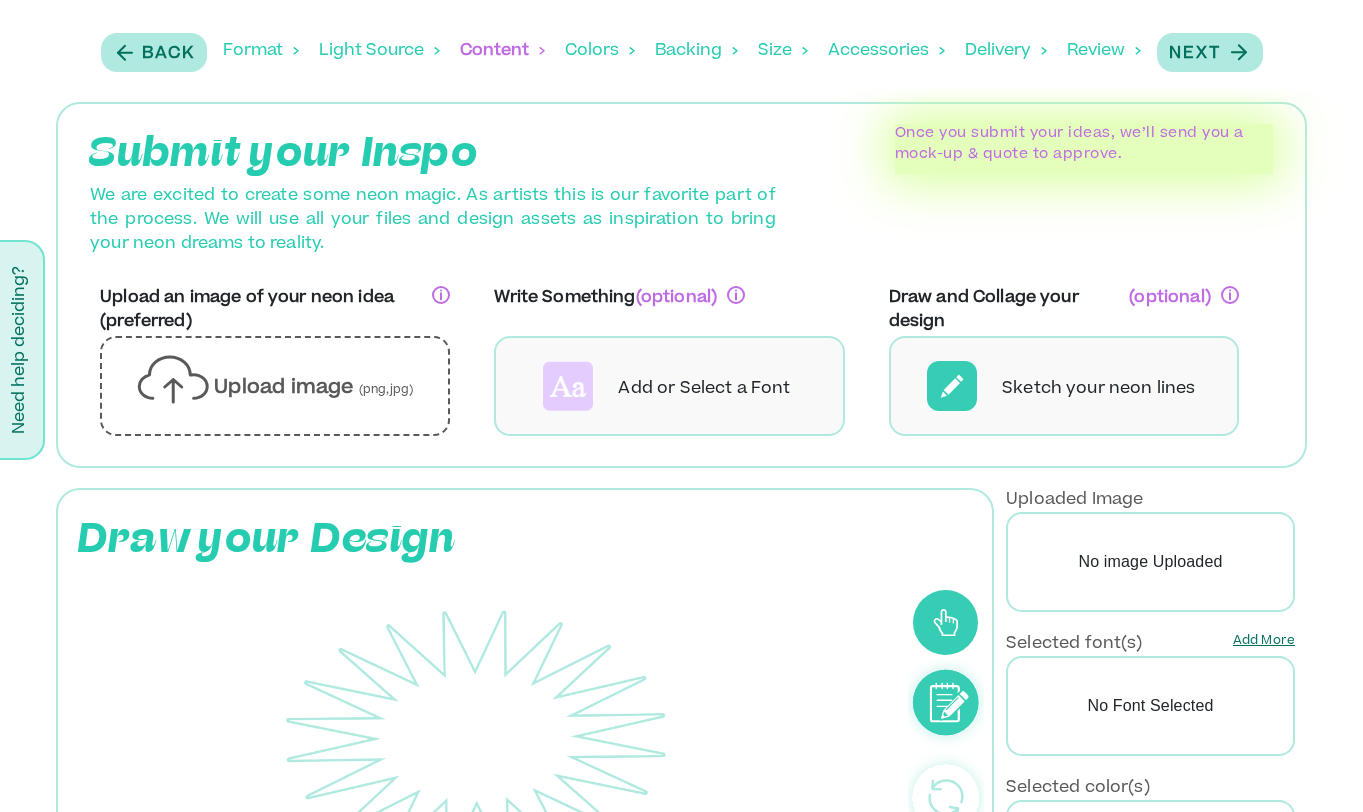 click on "Colors" at bounding box center [600, 51] 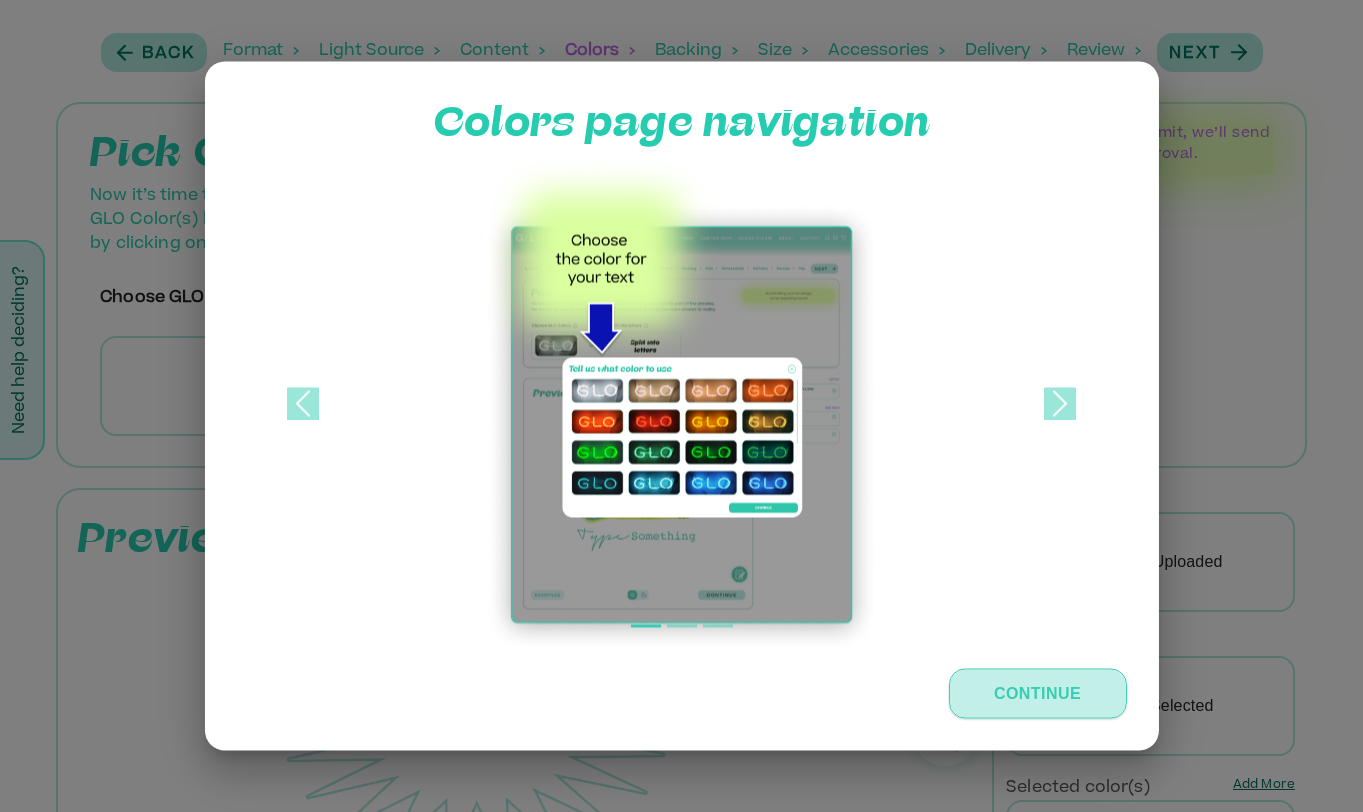 click on "Continue" at bounding box center (1038, 694) 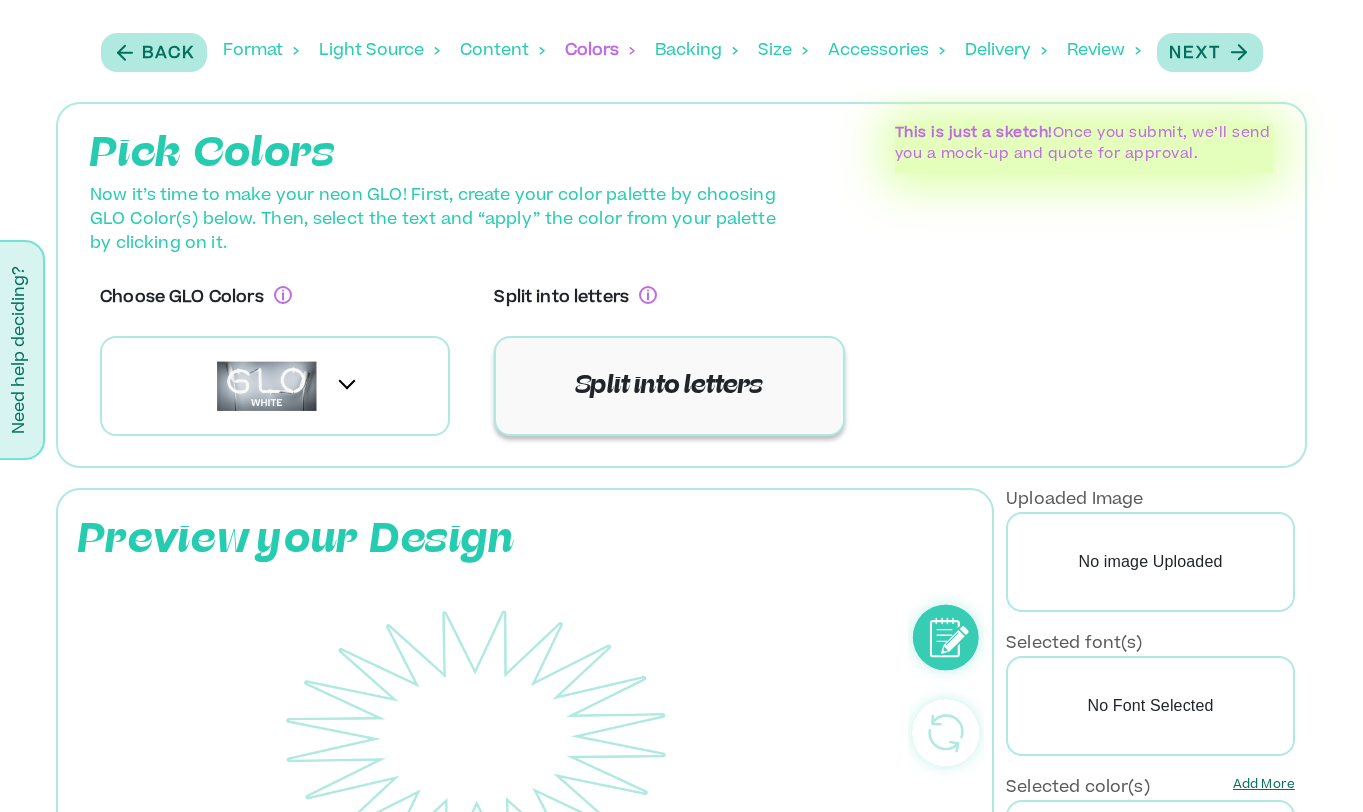 click on "Split into letters" at bounding box center (669, 386) 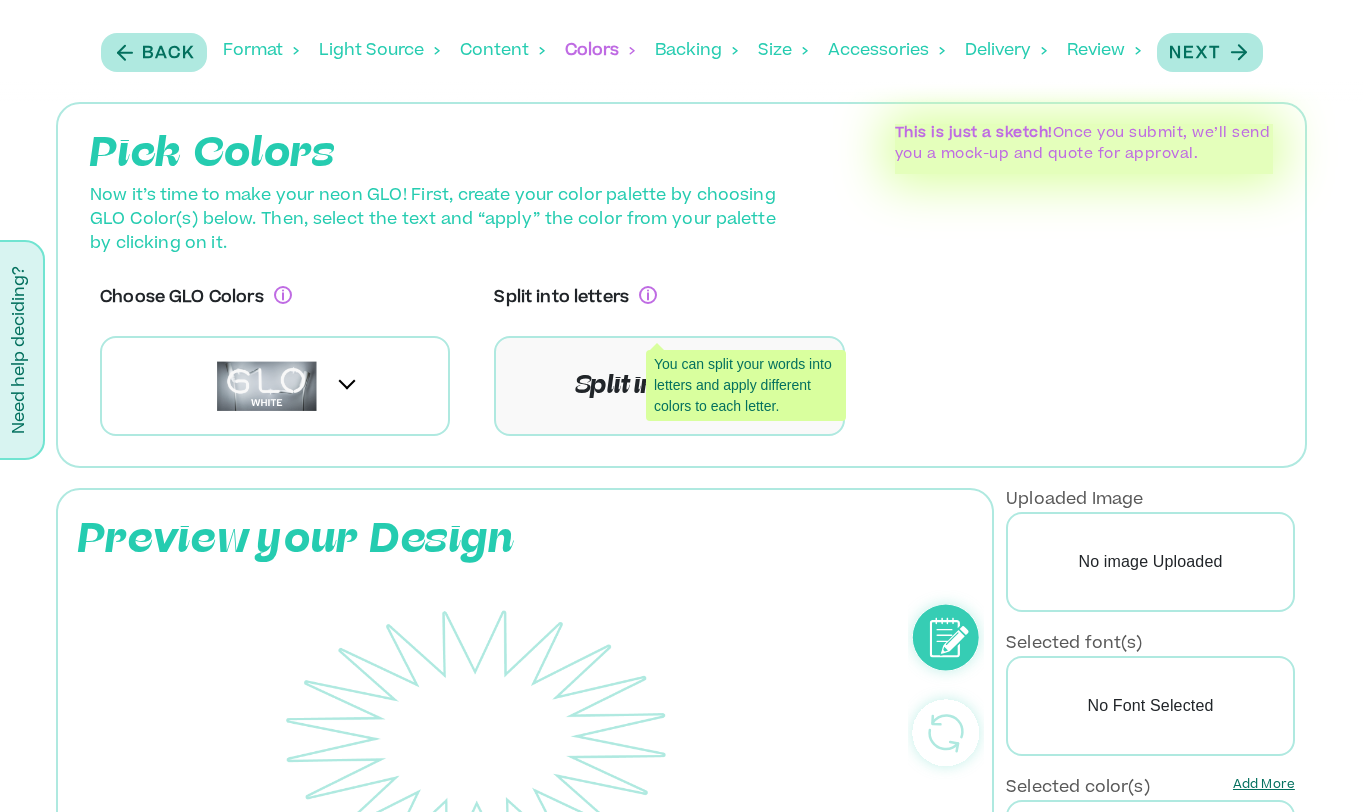 click 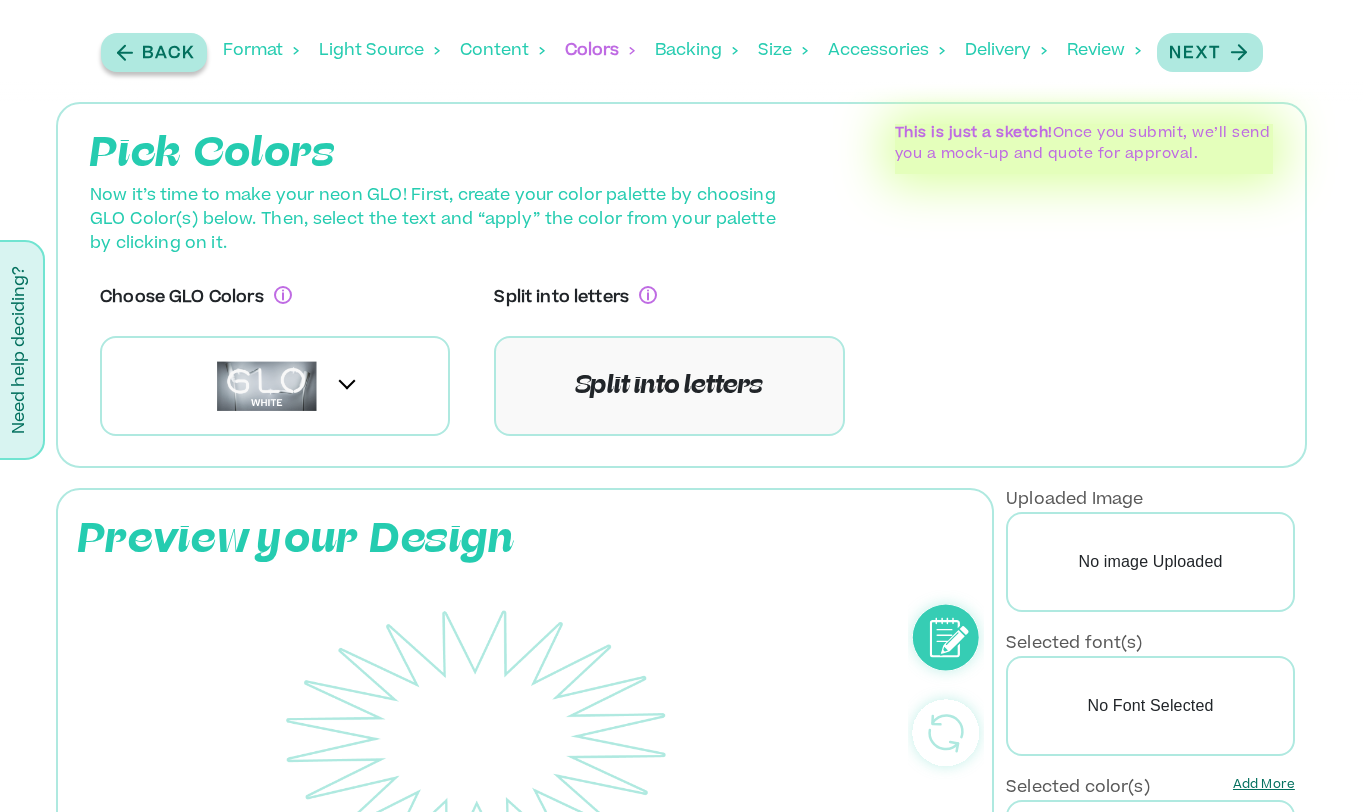 click on "Back" at bounding box center [154, 52] 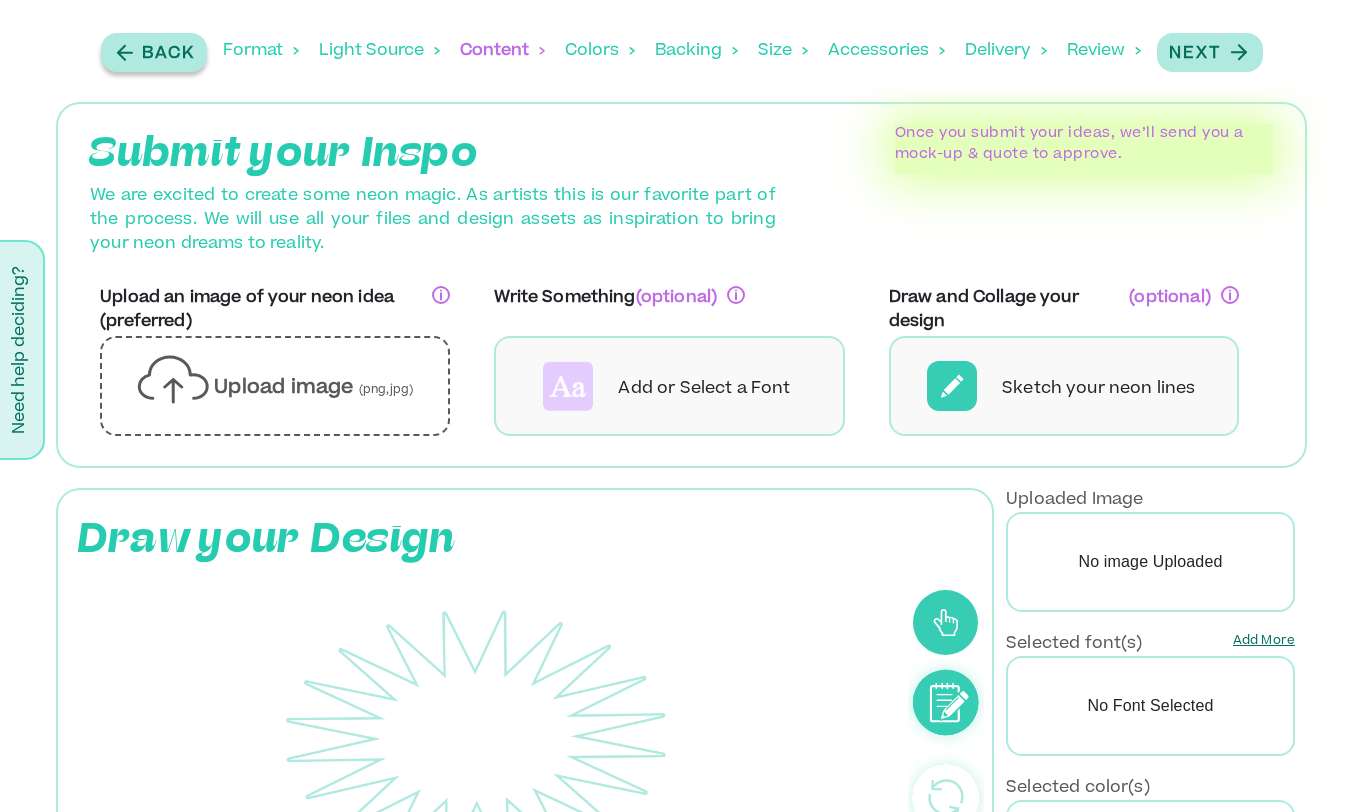 click on "Back" at bounding box center (168, 54) 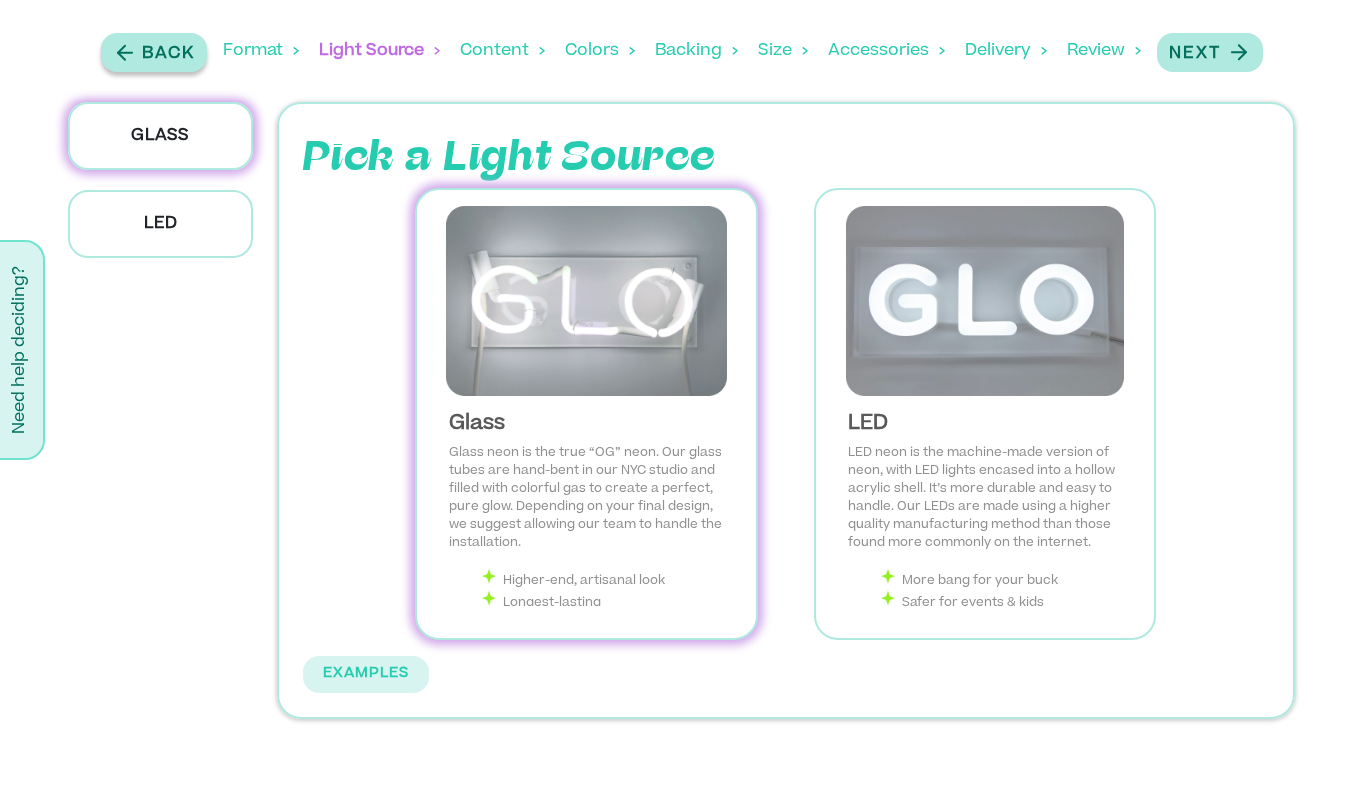 click on "Back" at bounding box center (168, 54) 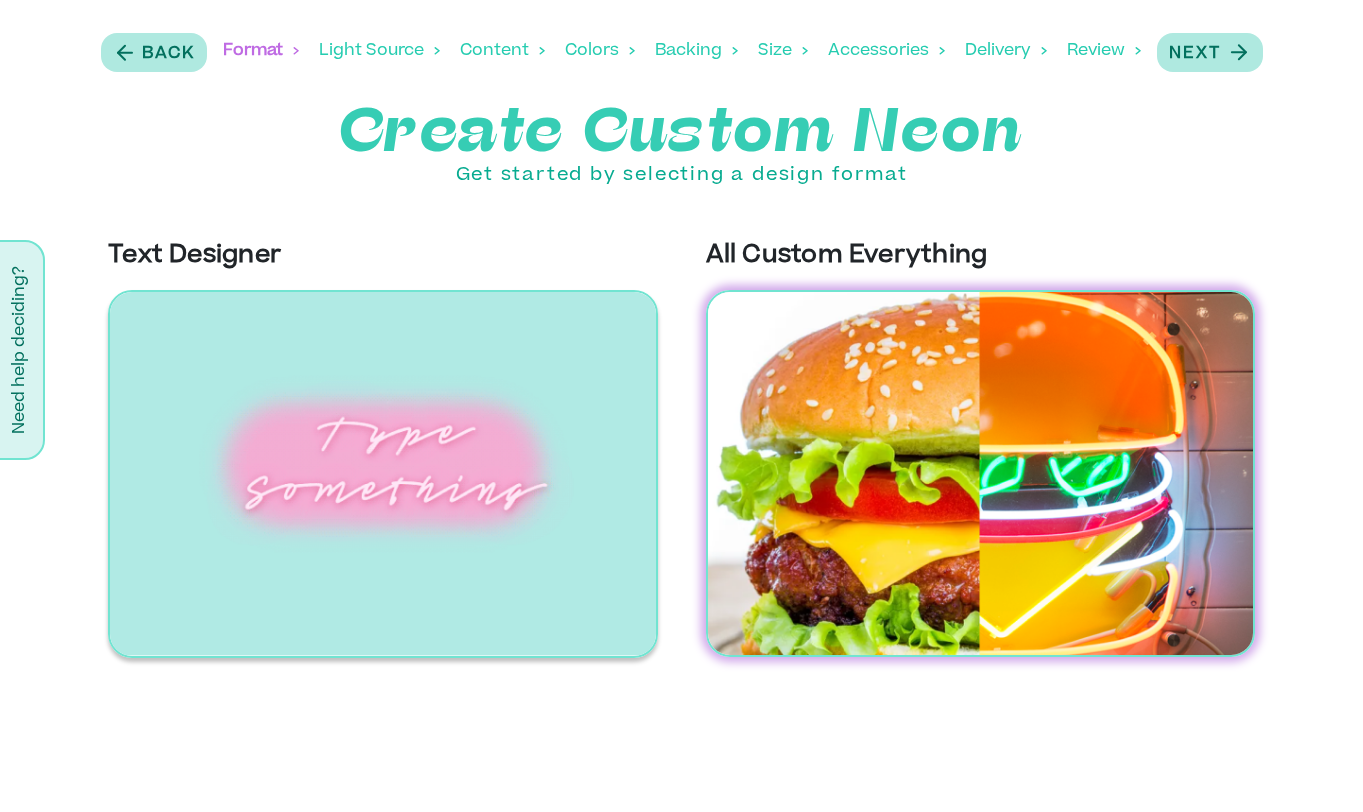 click at bounding box center [382, 474] 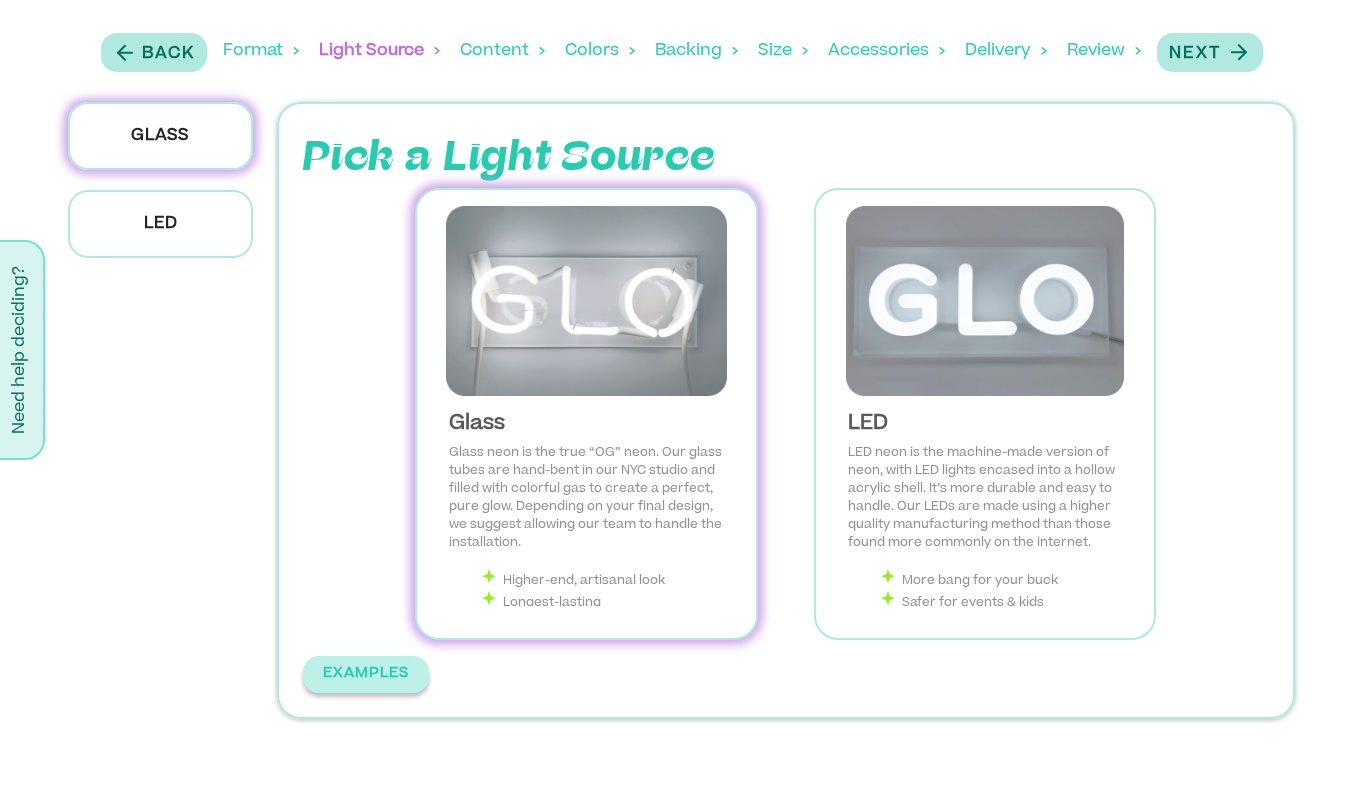 click on "EXAMPLES" at bounding box center [366, 674] 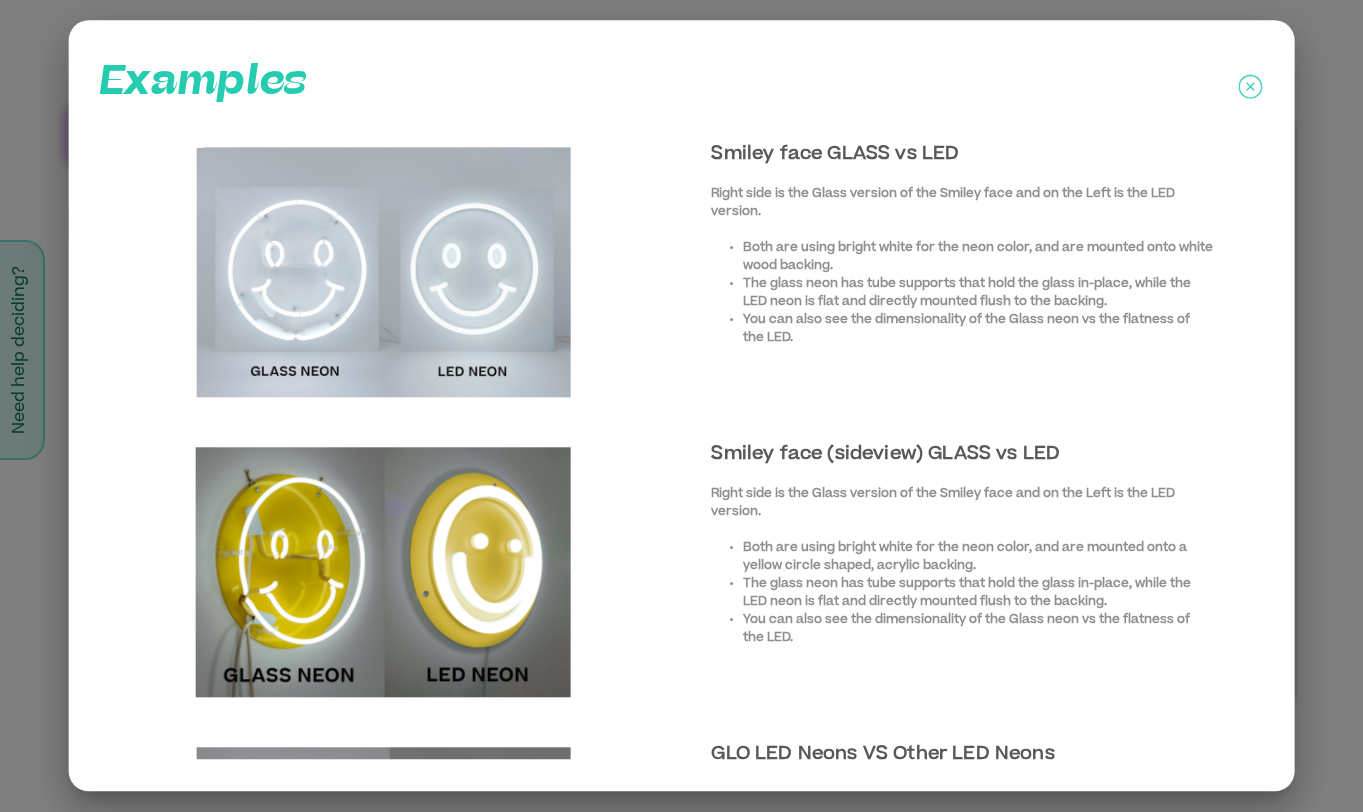 click at bounding box center [383, 572] 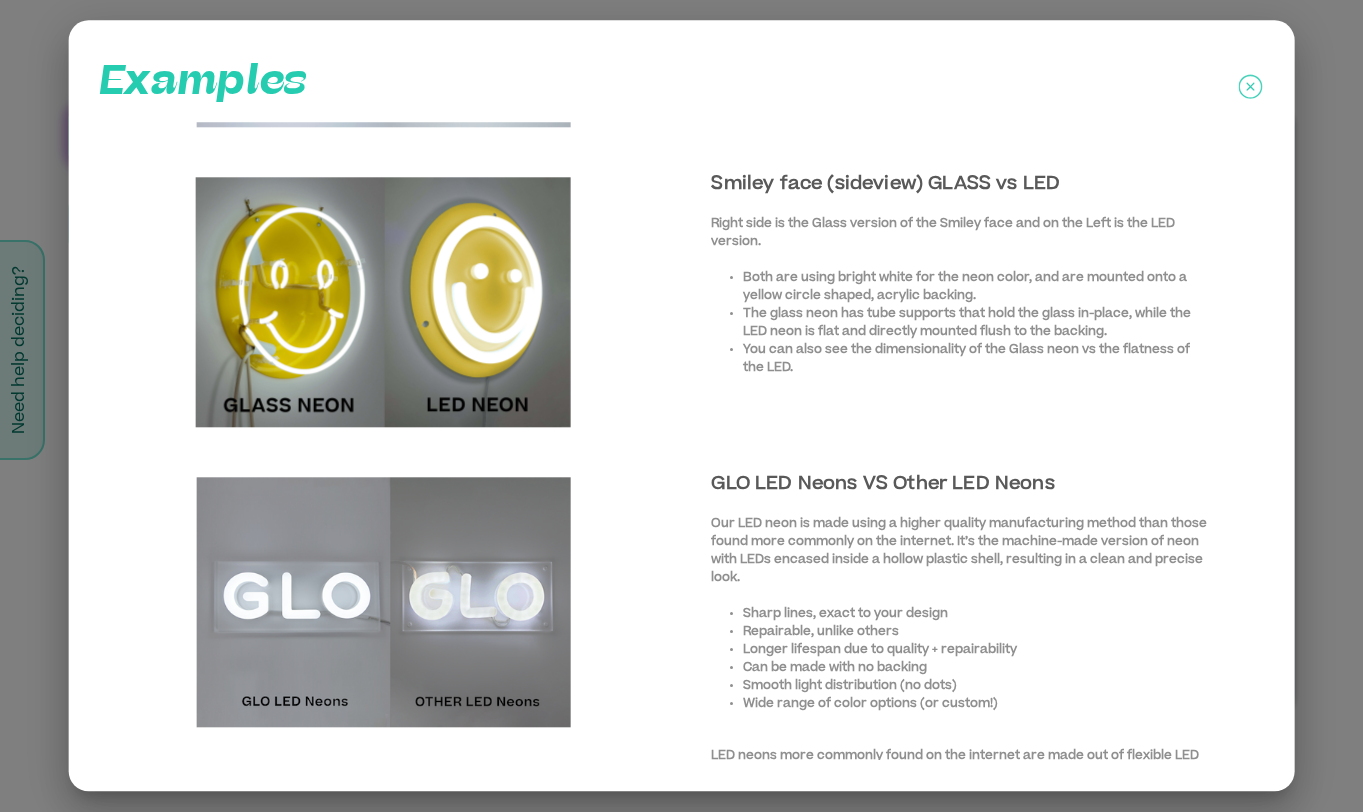 scroll, scrollTop: 304, scrollLeft: 0, axis: vertical 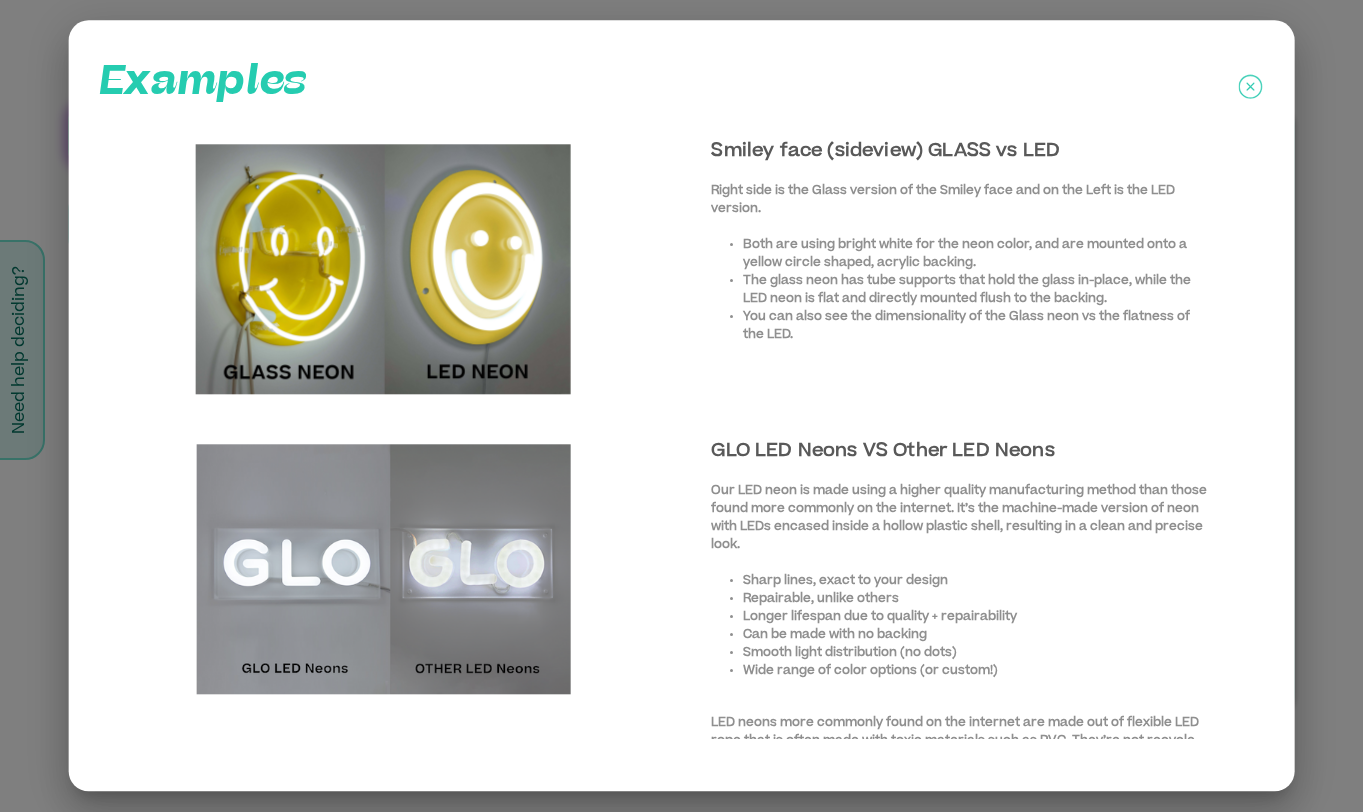 click 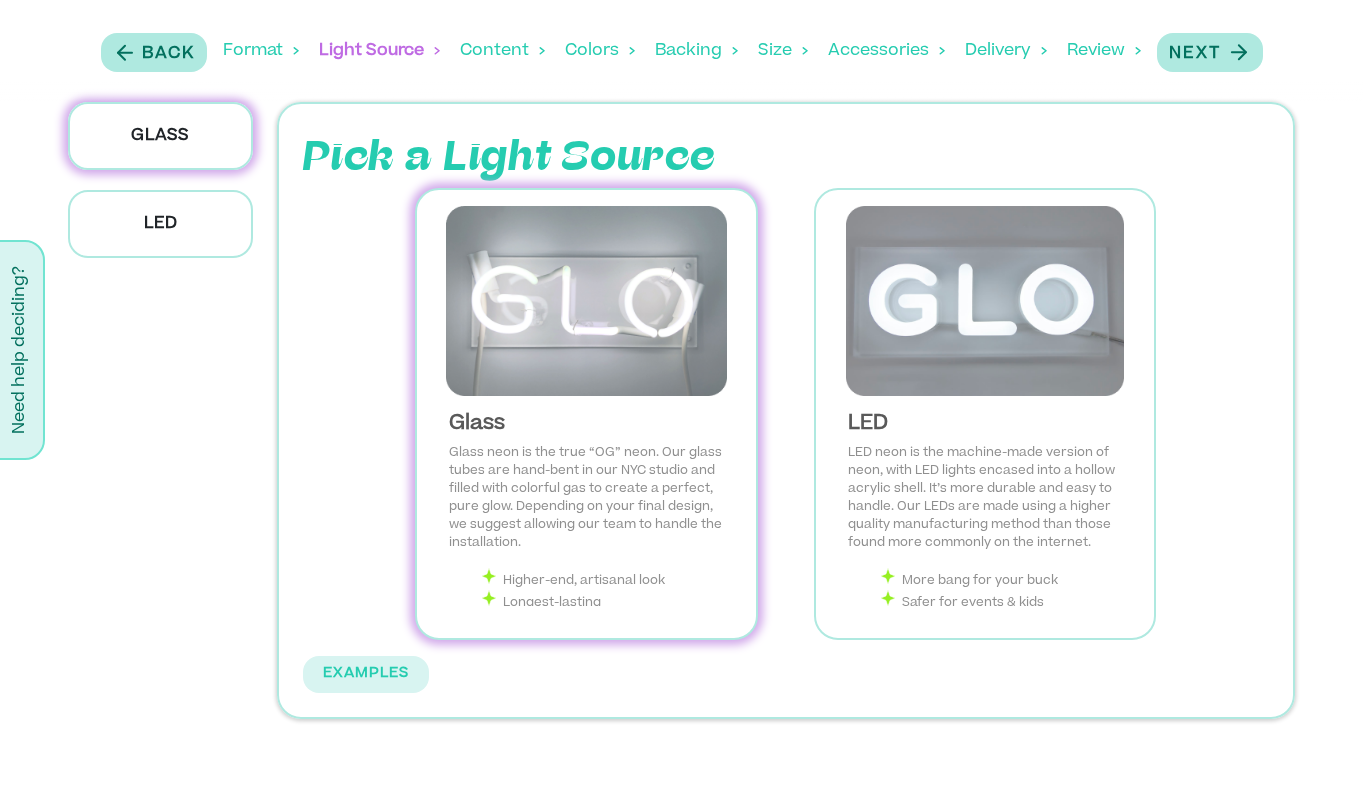 click on "Format" at bounding box center (261, 51) 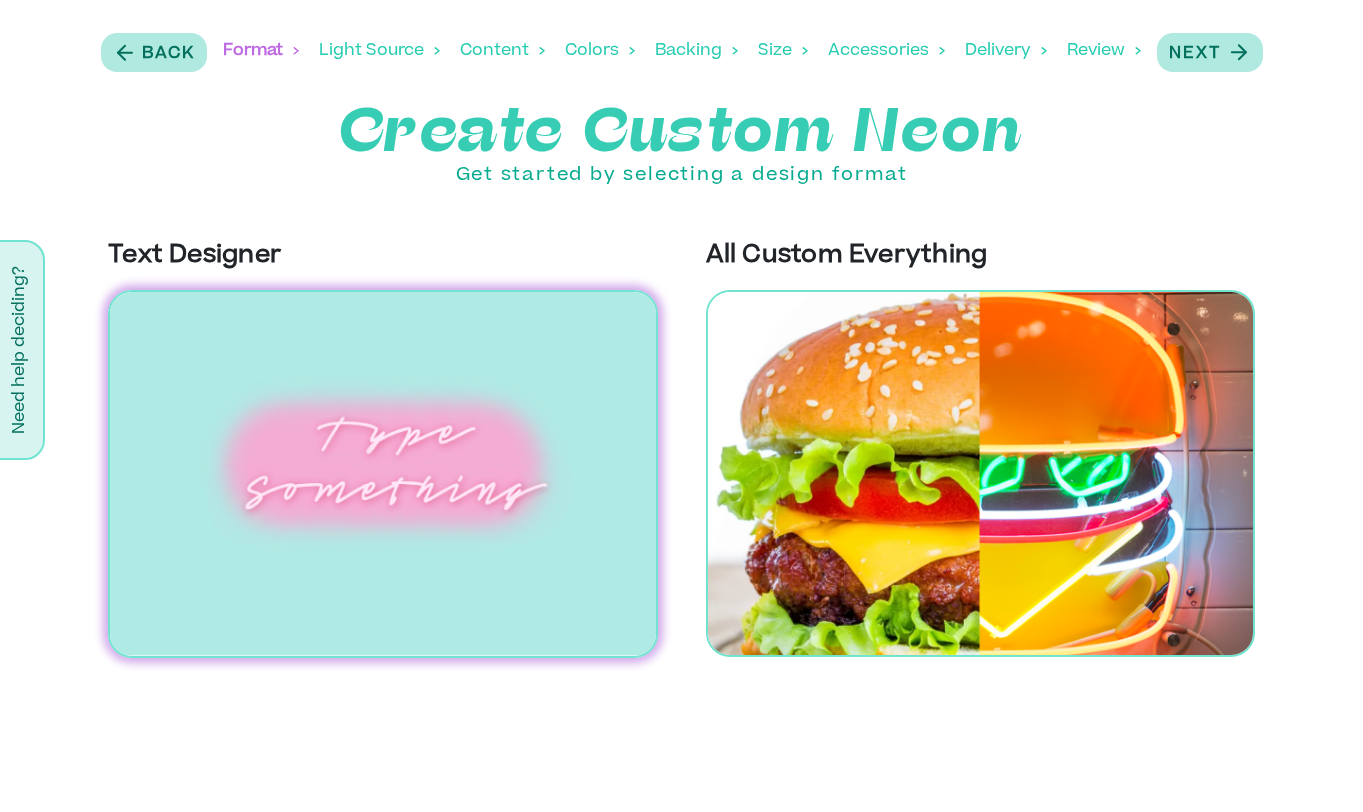 click at bounding box center [382, 474] 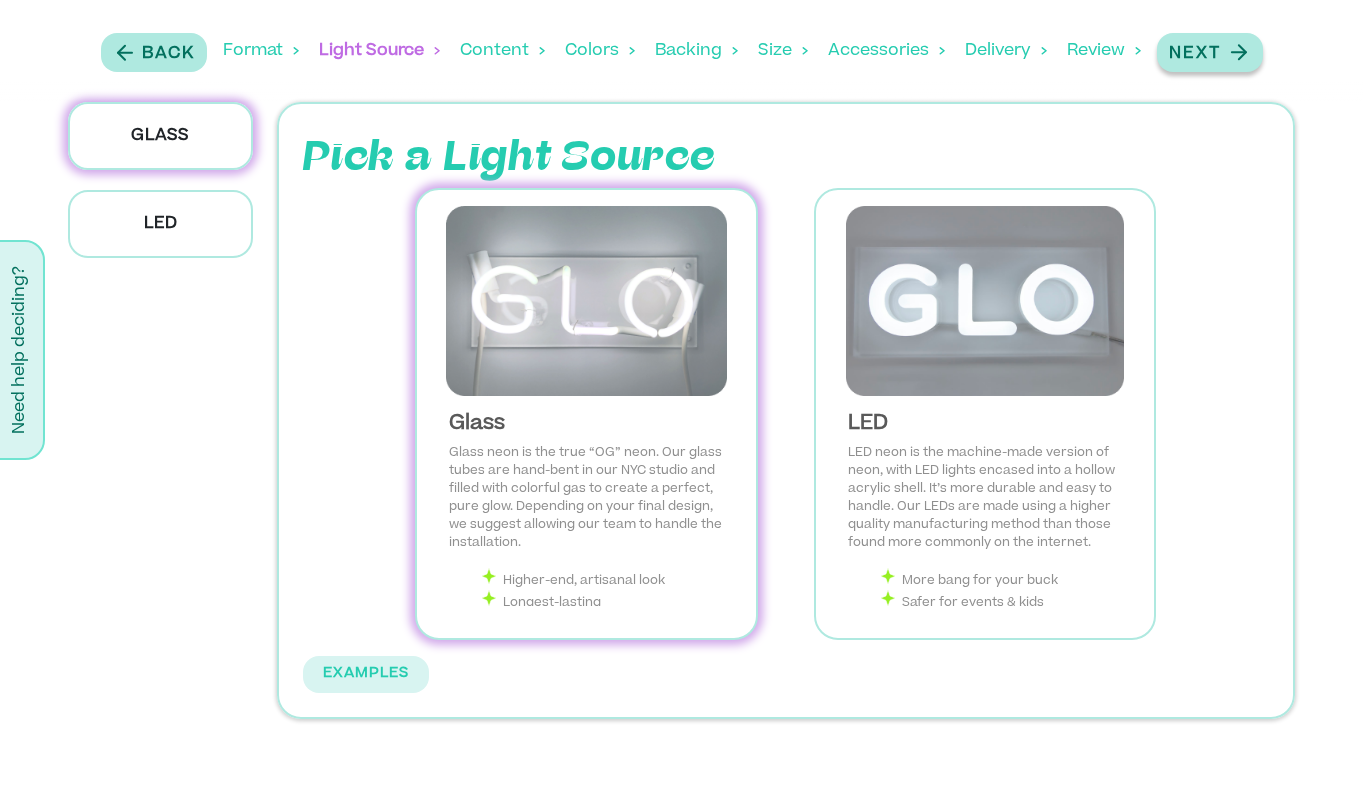 click on "Next" at bounding box center [1210, 52] 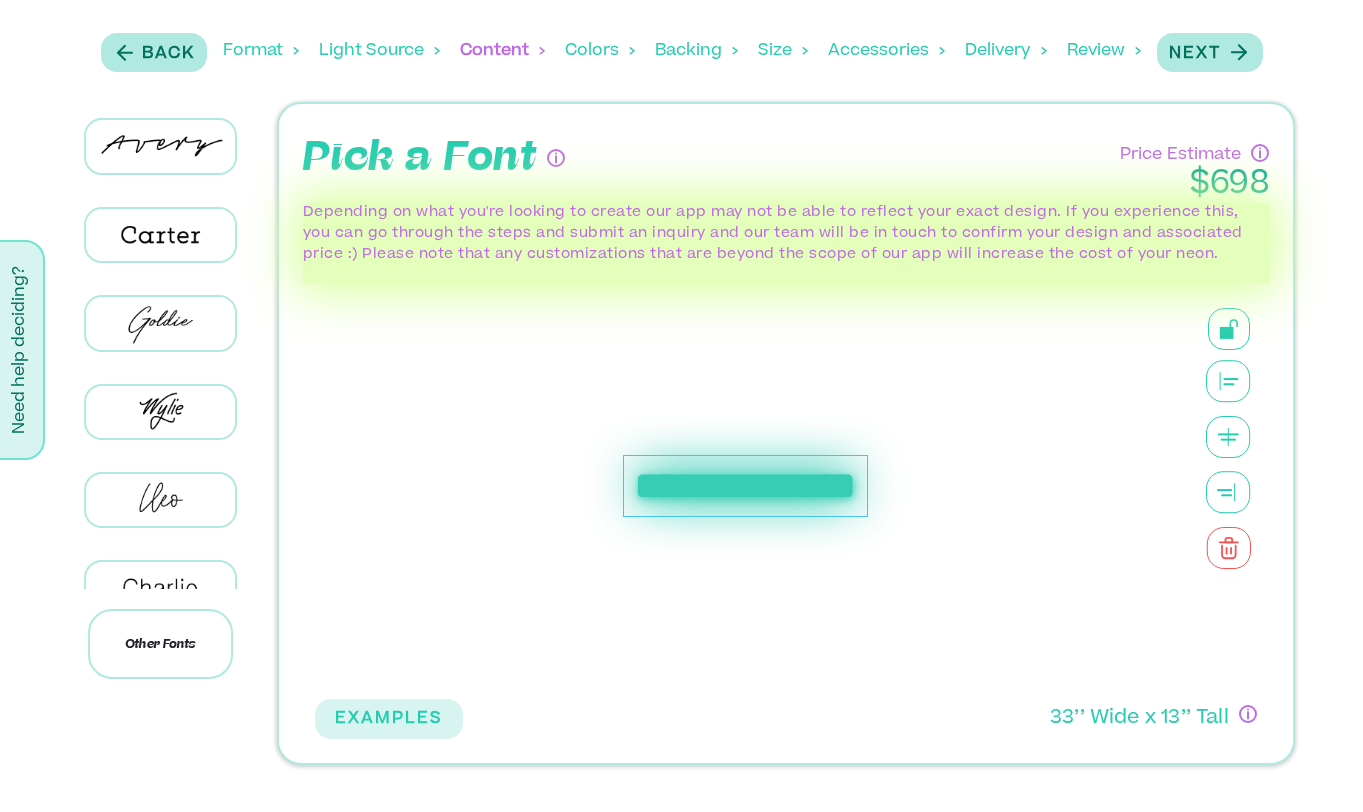click on "**********" at bounding box center [745, 486] 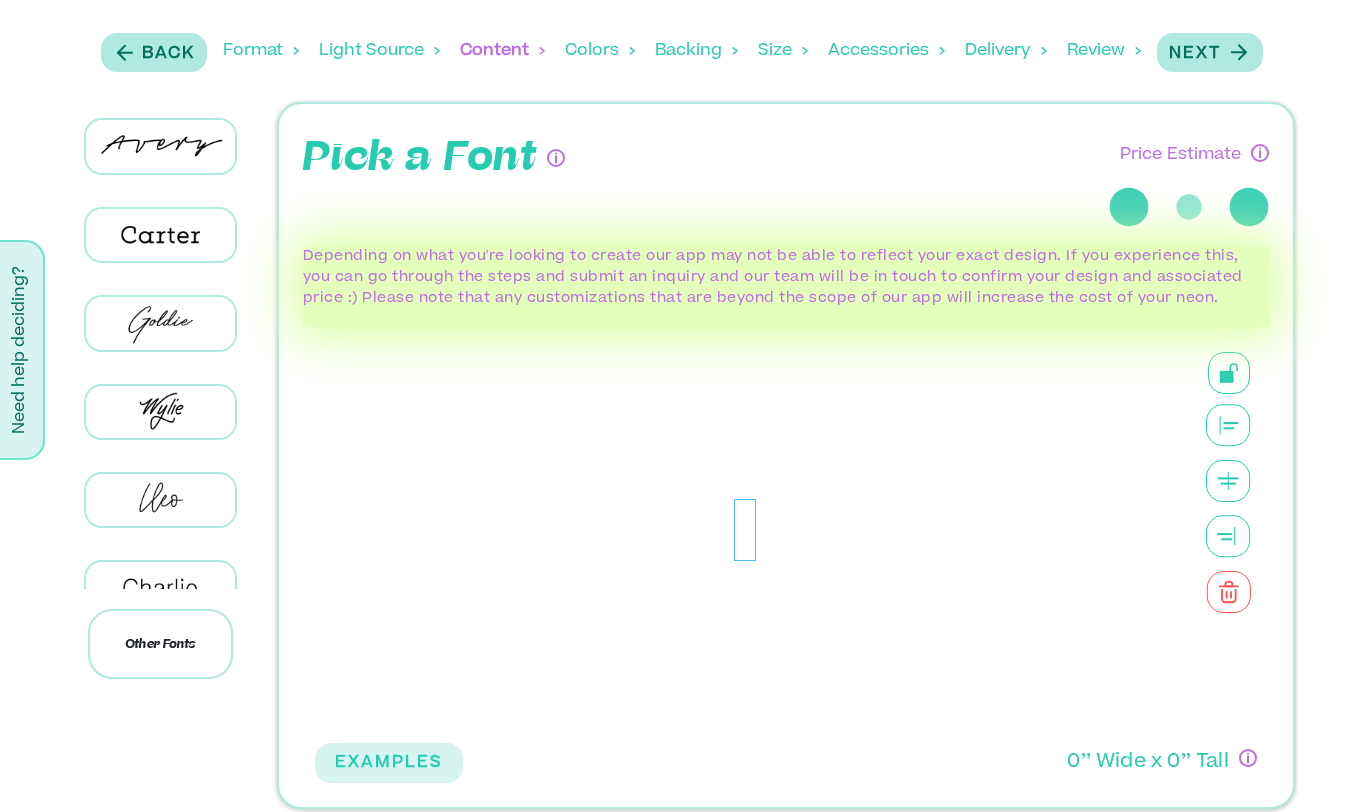 type 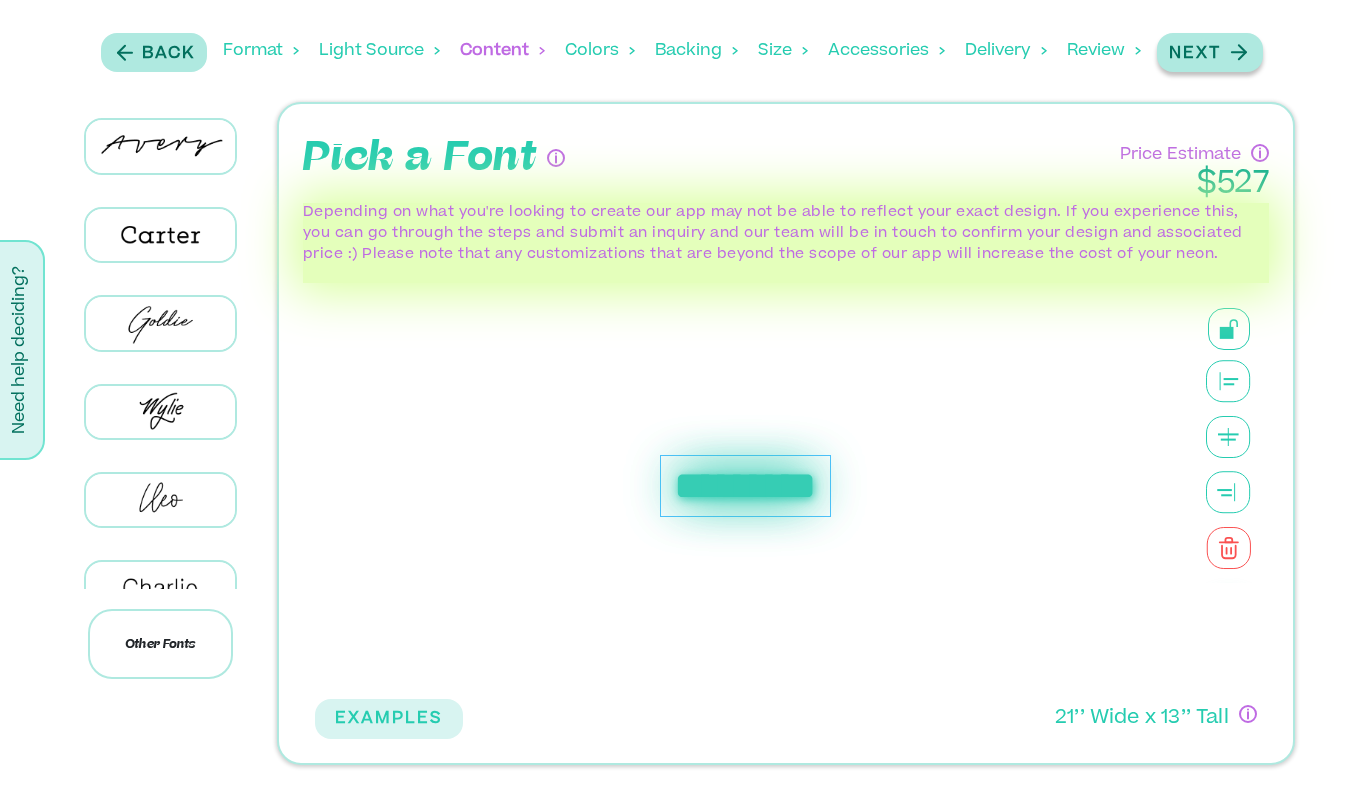 click on "Next" at bounding box center (1195, 54) 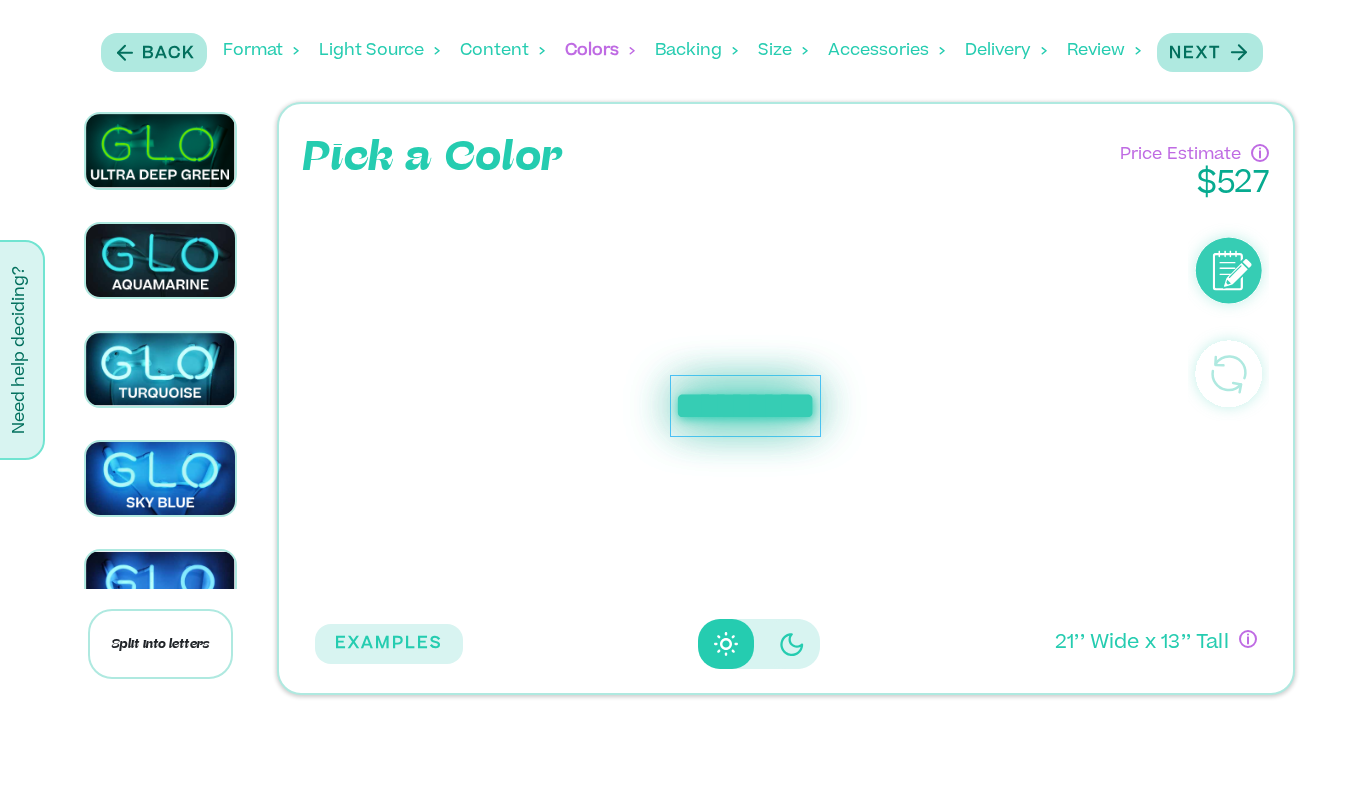 scroll, scrollTop: 478, scrollLeft: 0, axis: vertical 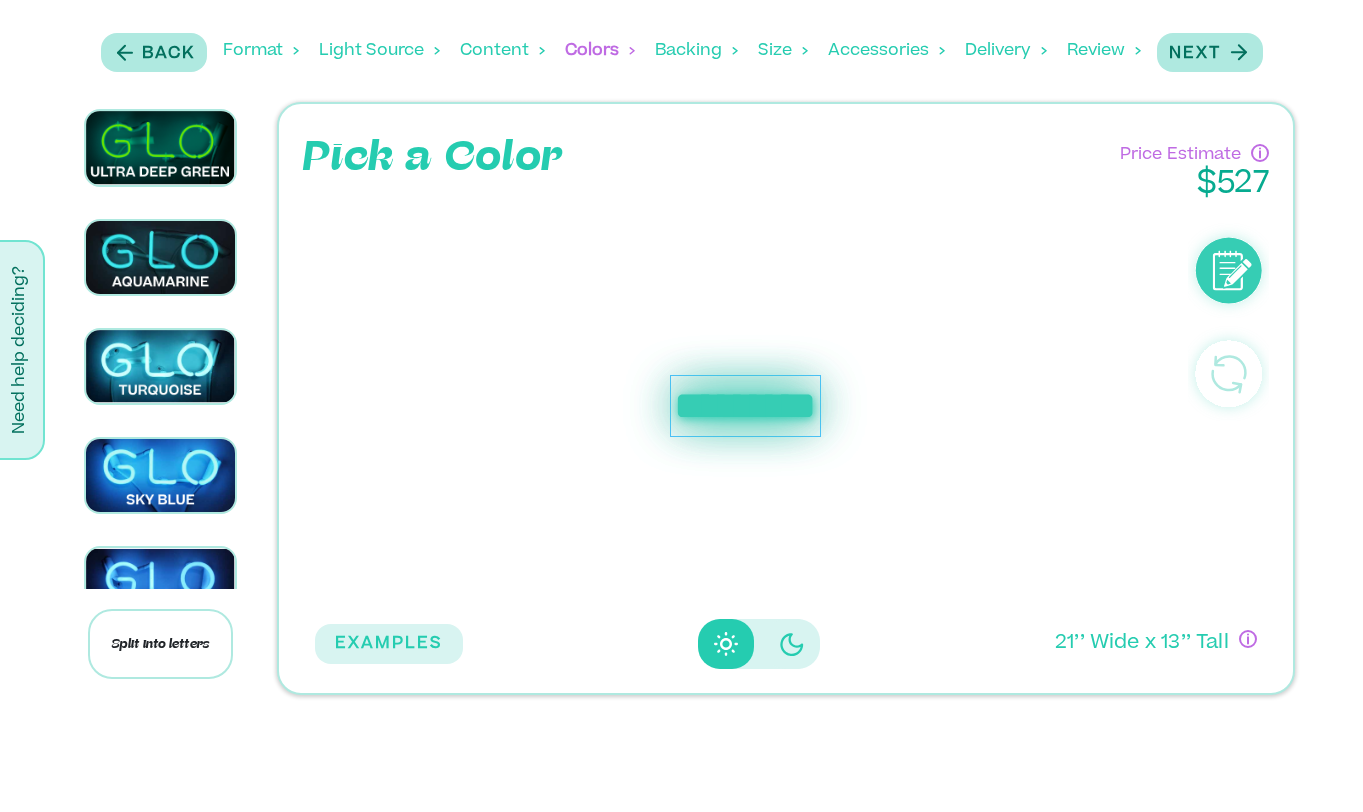 click at bounding box center [160, -69] 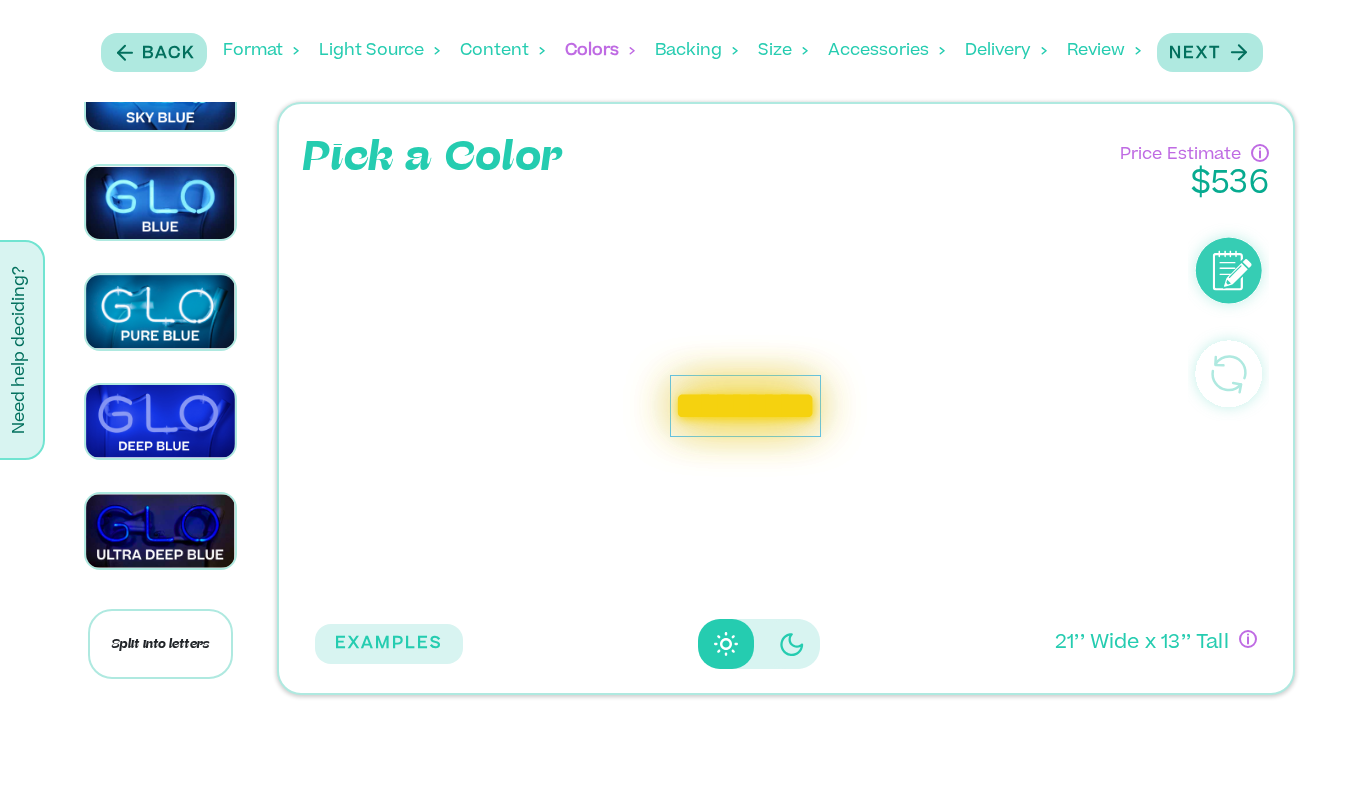 scroll, scrollTop: 864, scrollLeft: 0, axis: vertical 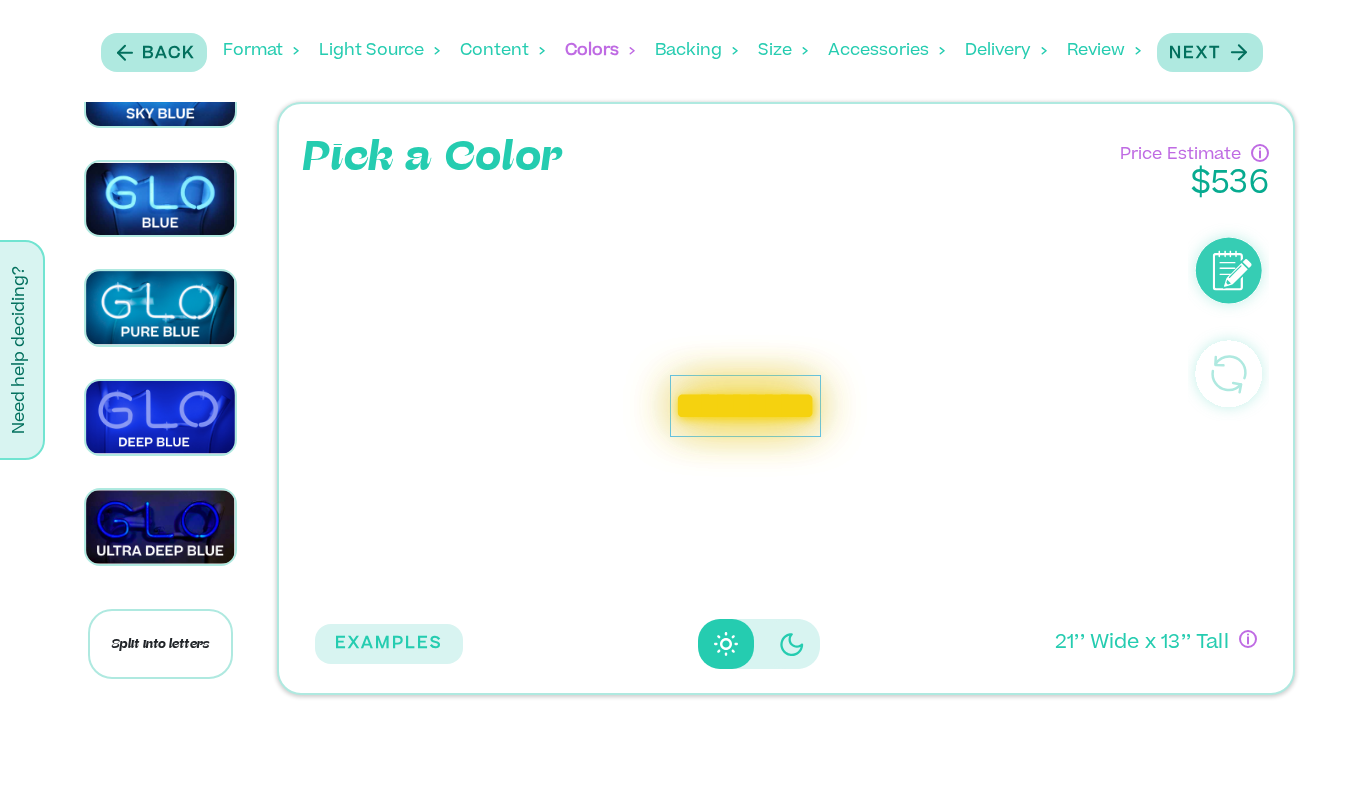 click at bounding box center (160, -347) 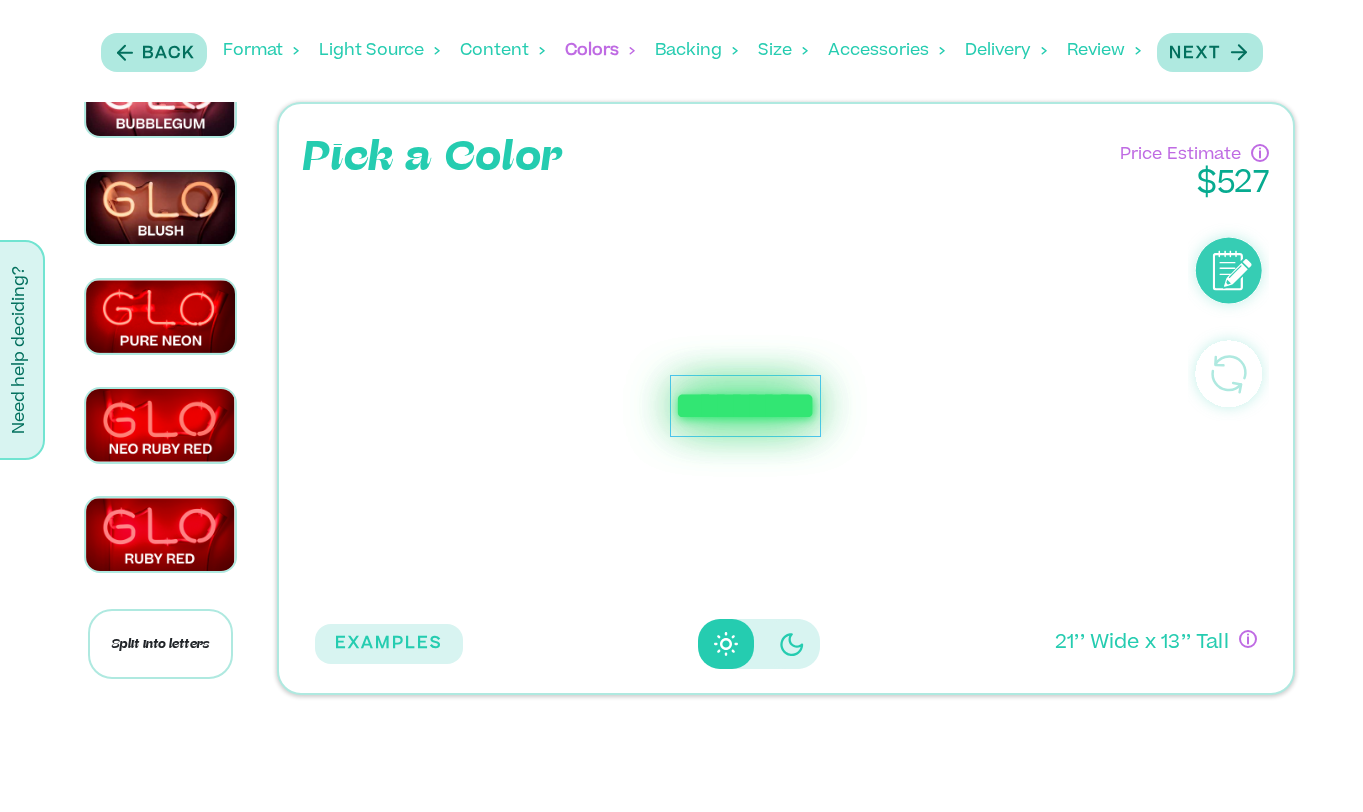 scroll, scrollTop: 2255, scrollLeft: 0, axis: vertical 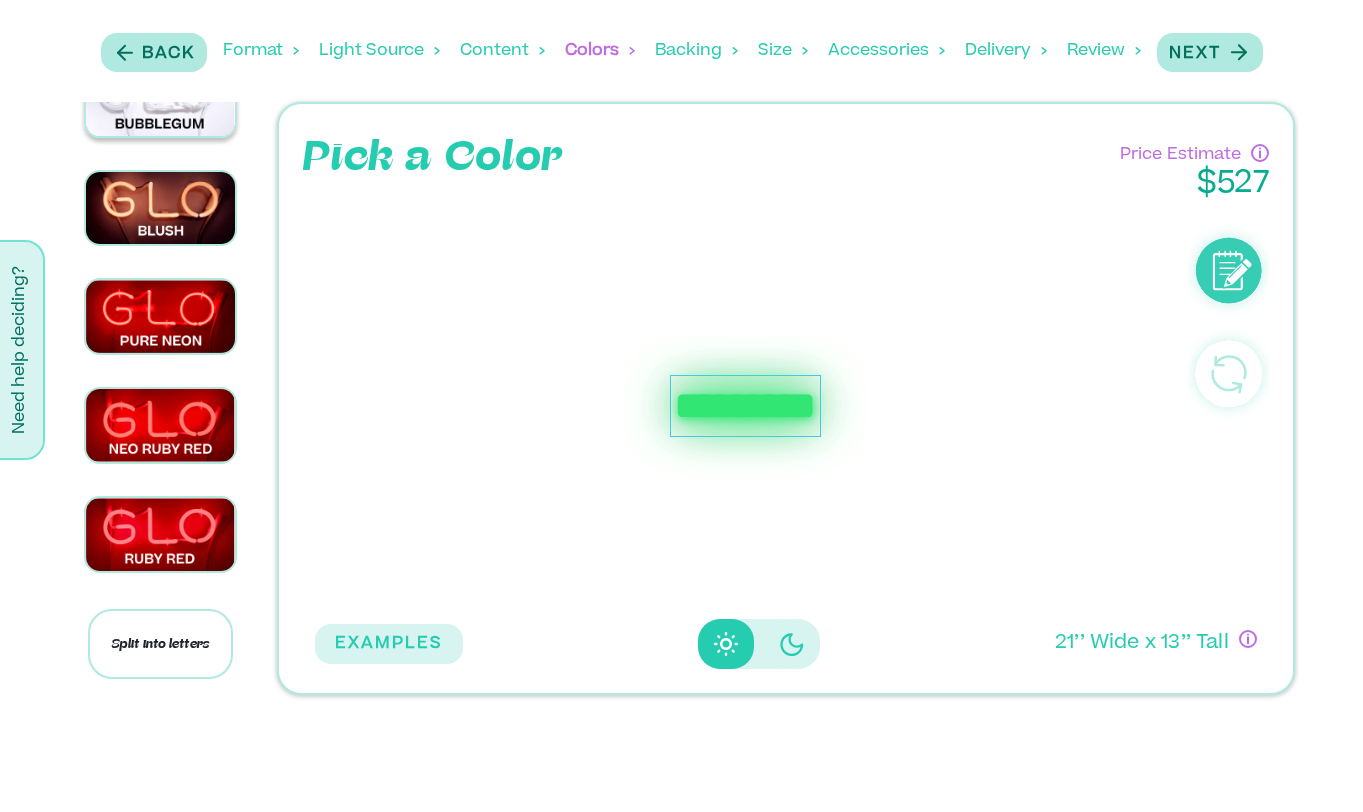 click at bounding box center (160, 99) 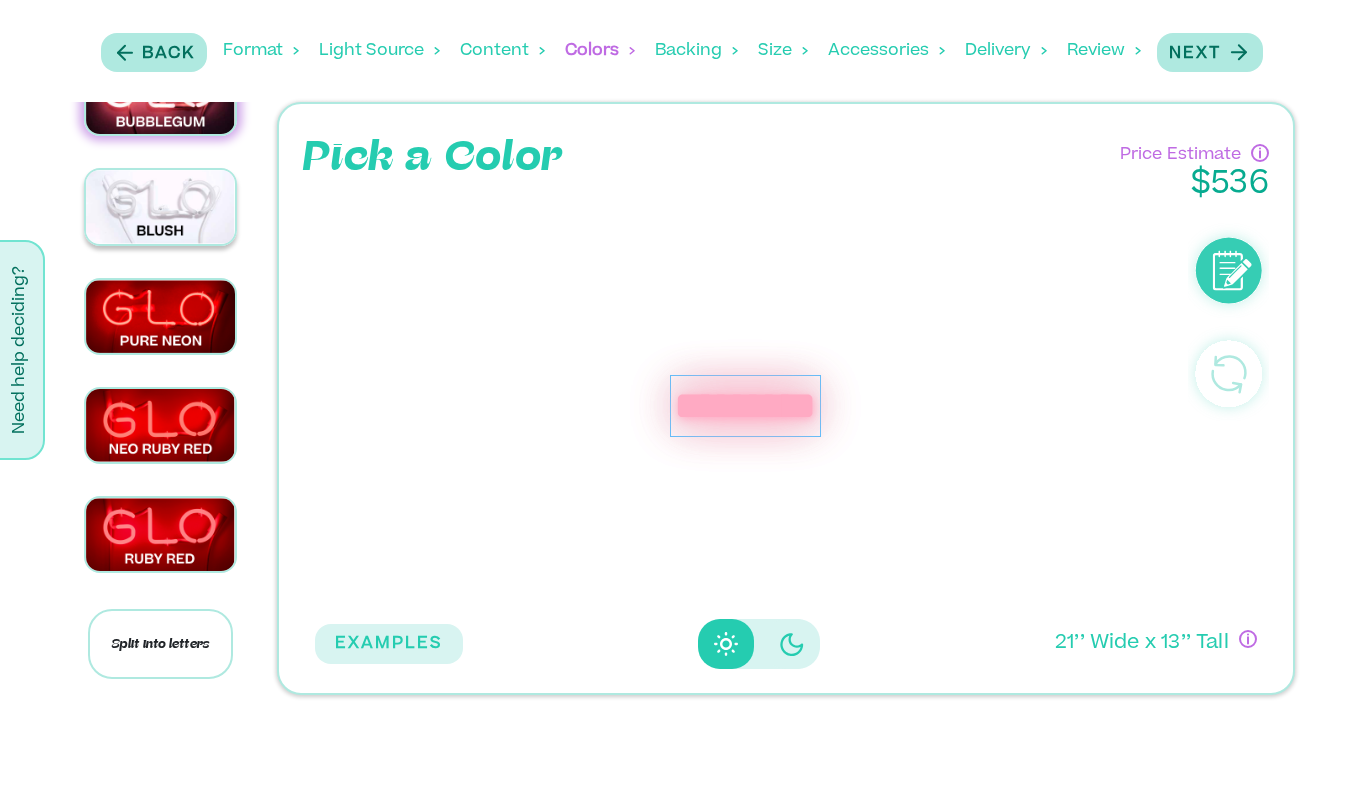 click at bounding box center [160, 206] 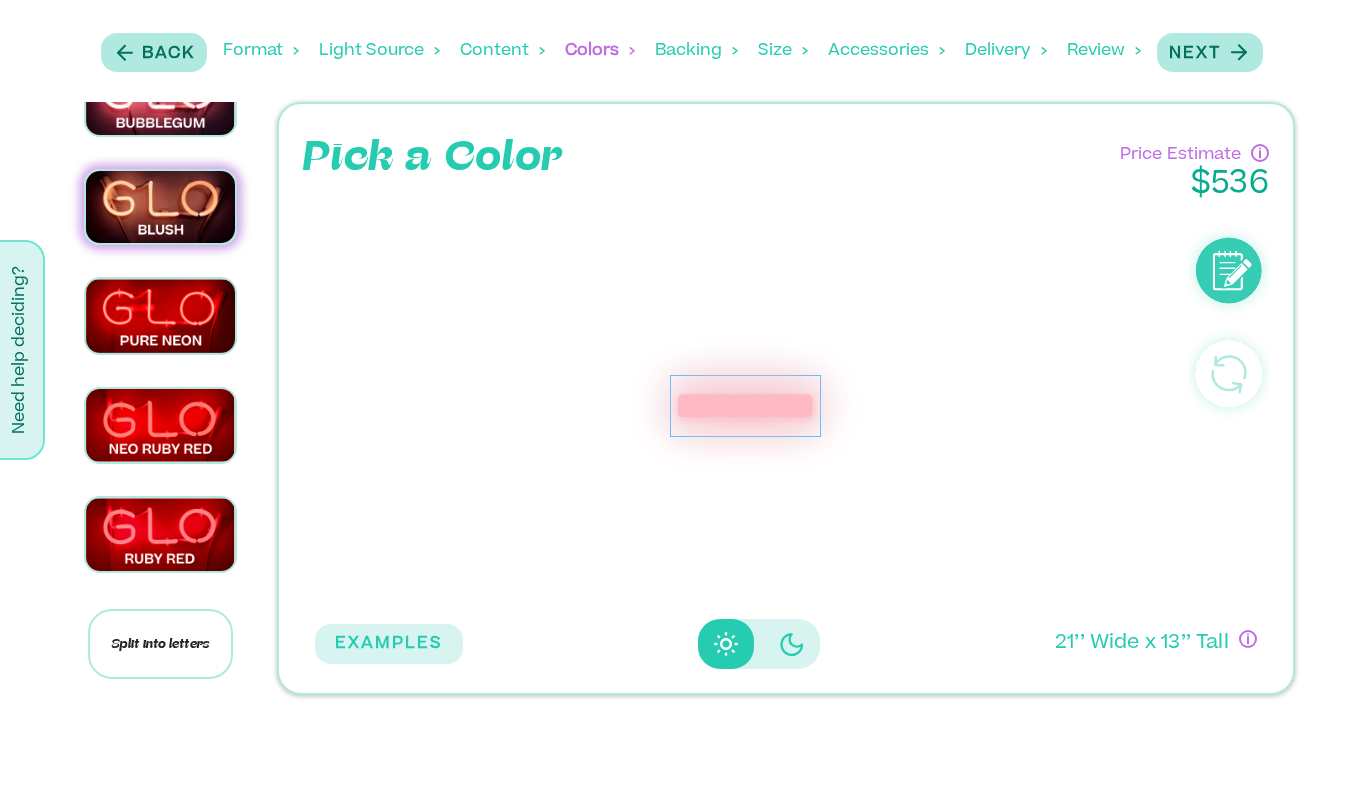 click at bounding box center (160, -120) 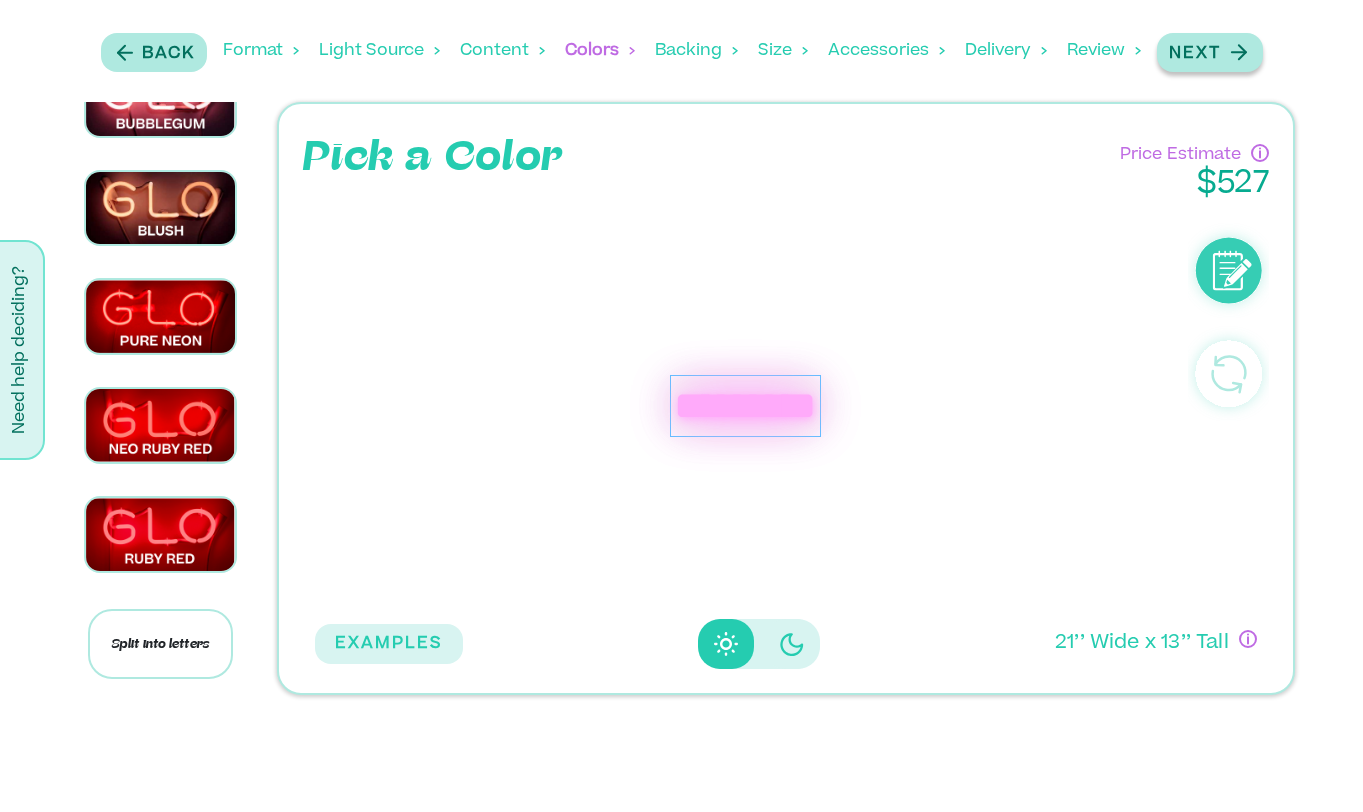 click on "Next" at bounding box center [1195, 54] 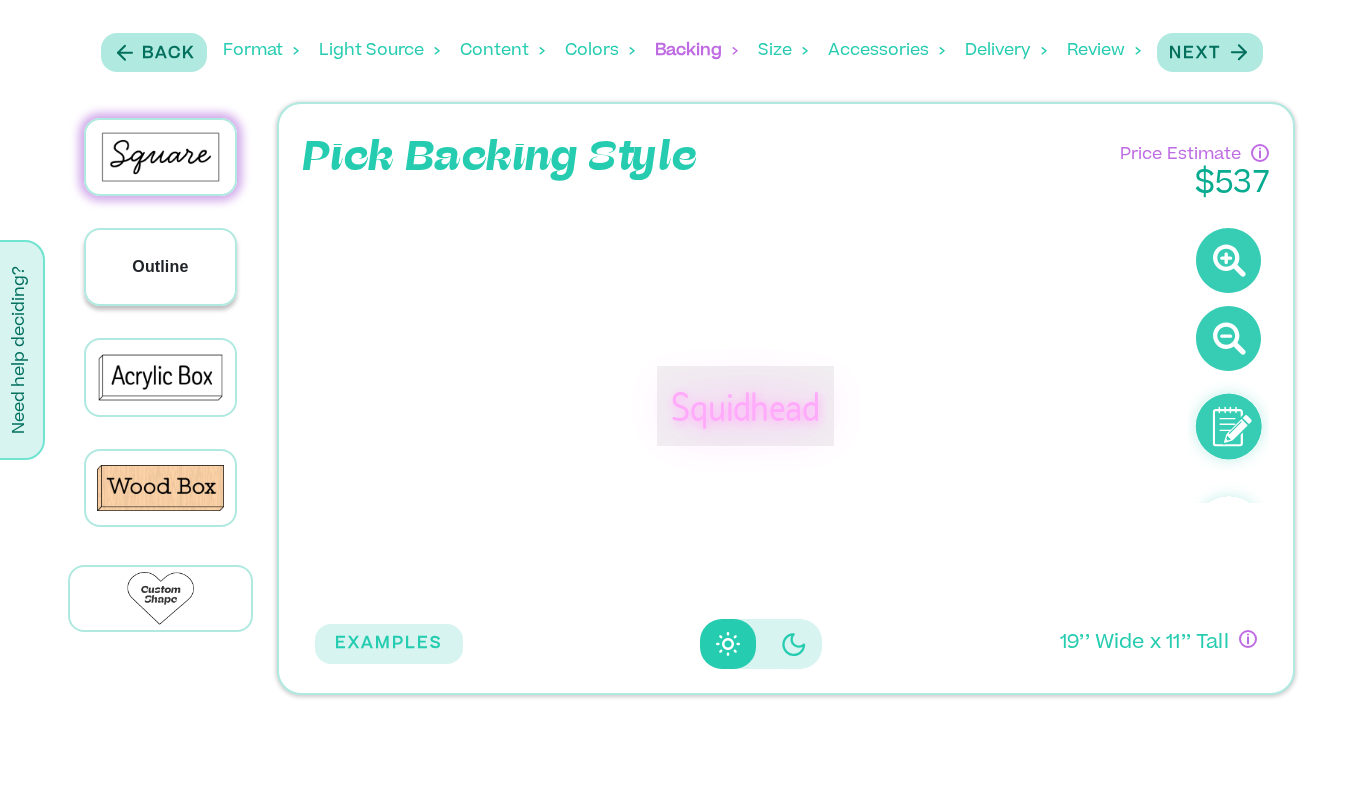 click on "Outline" at bounding box center (160, 267) 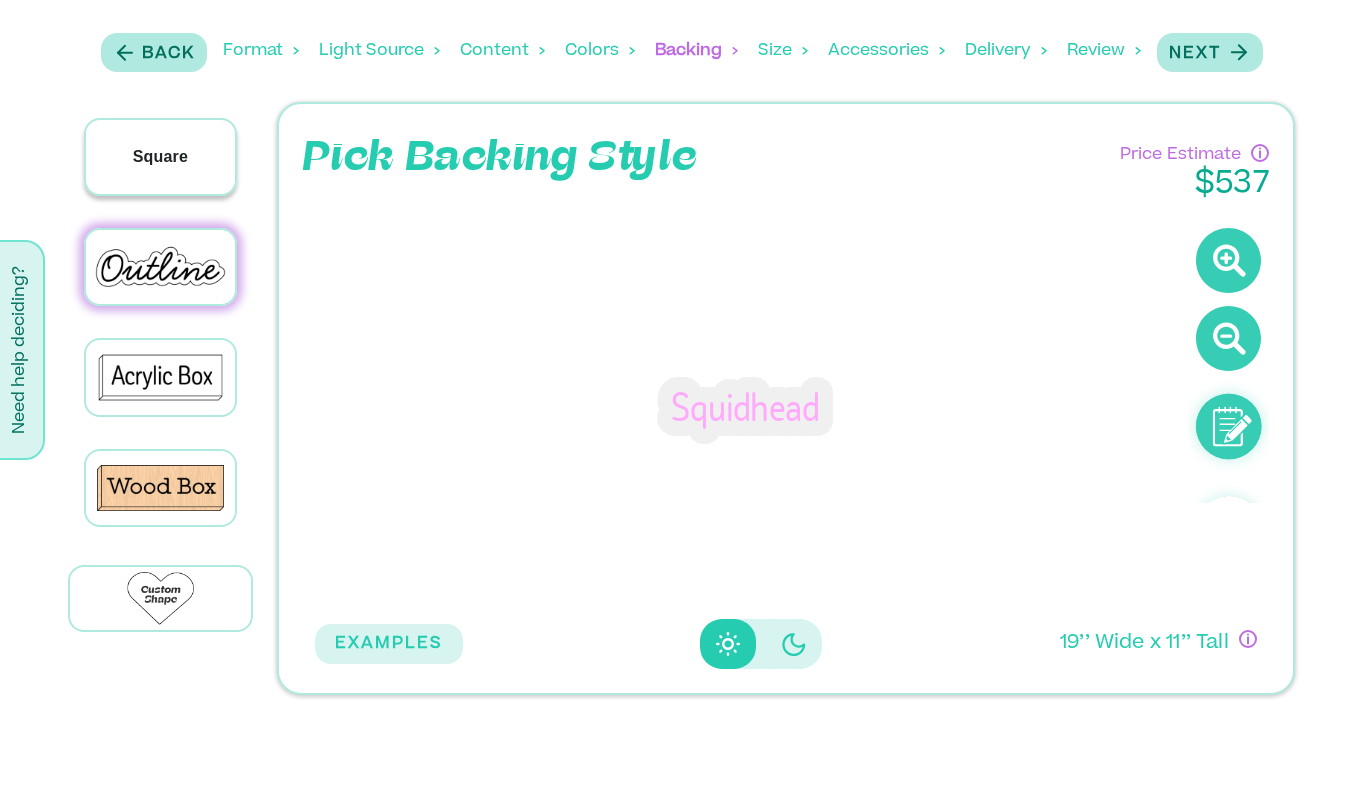 click on "Square" at bounding box center (160, 157) 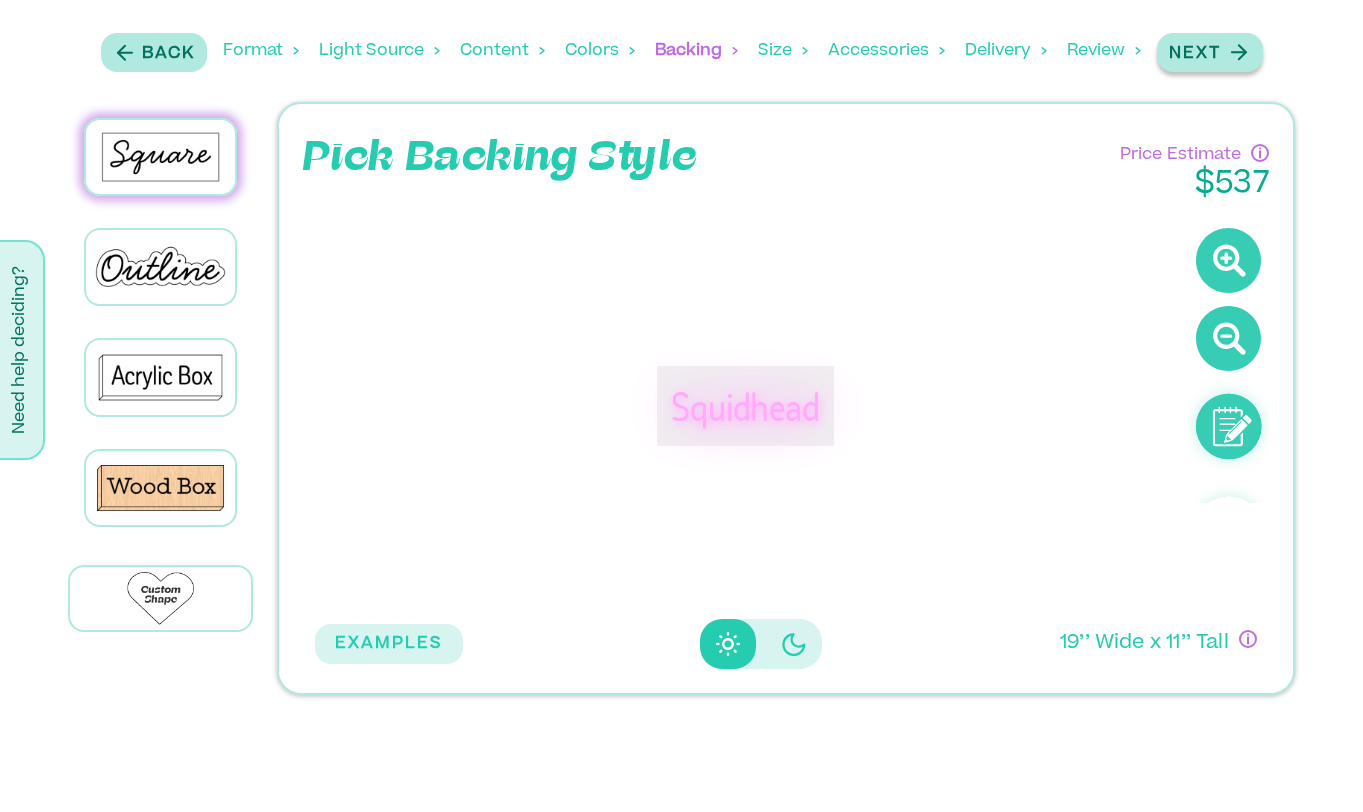 click on "Next" at bounding box center (1195, 54) 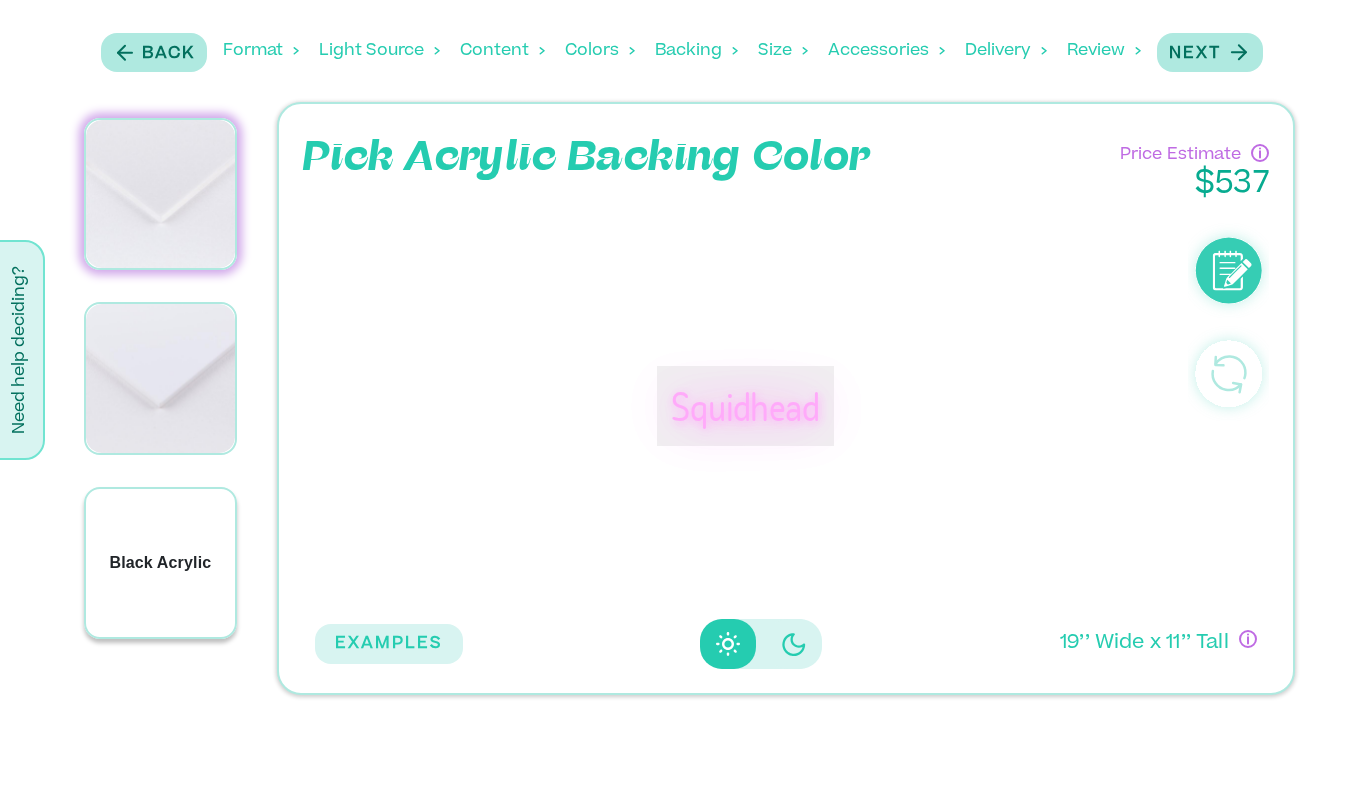 click on "Black Acrylic" at bounding box center [160, 563] 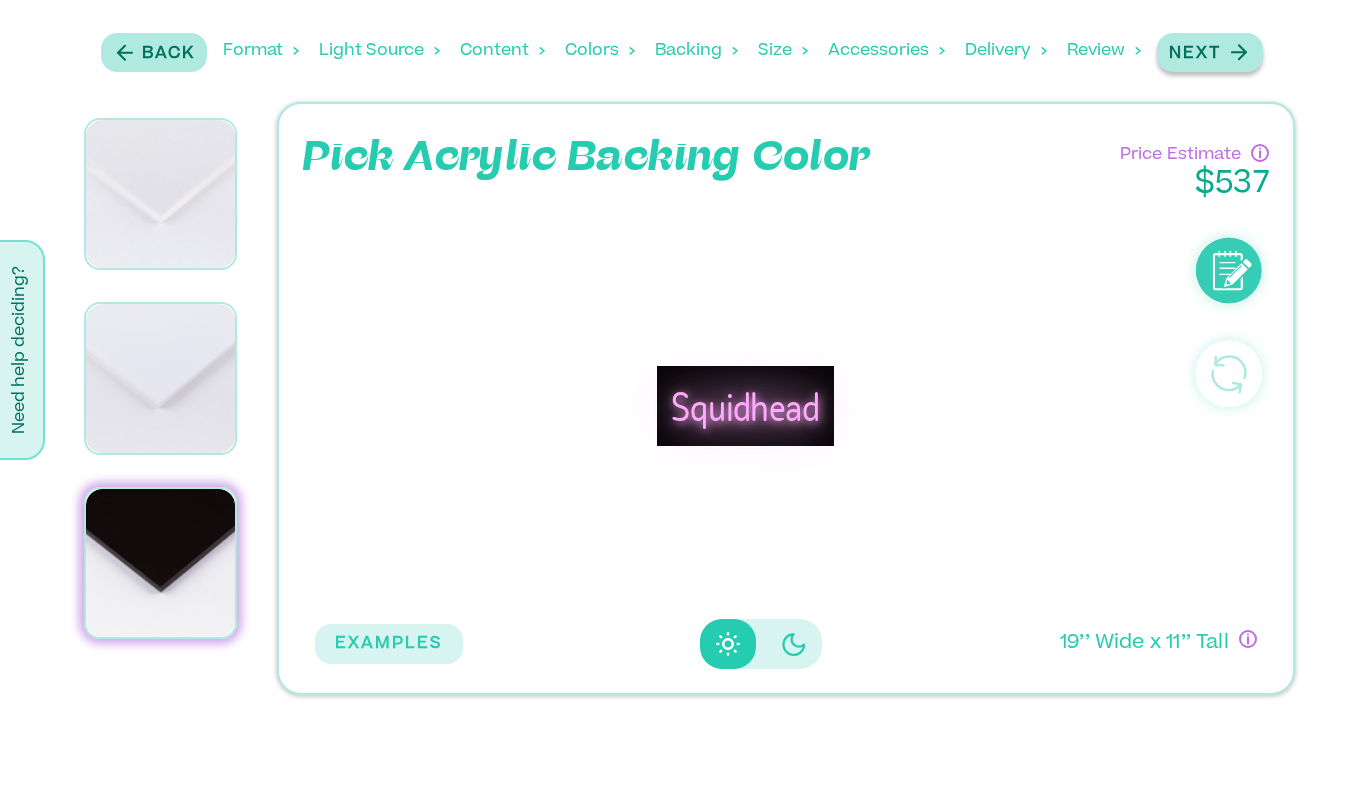 click on "Next" at bounding box center (1195, 54) 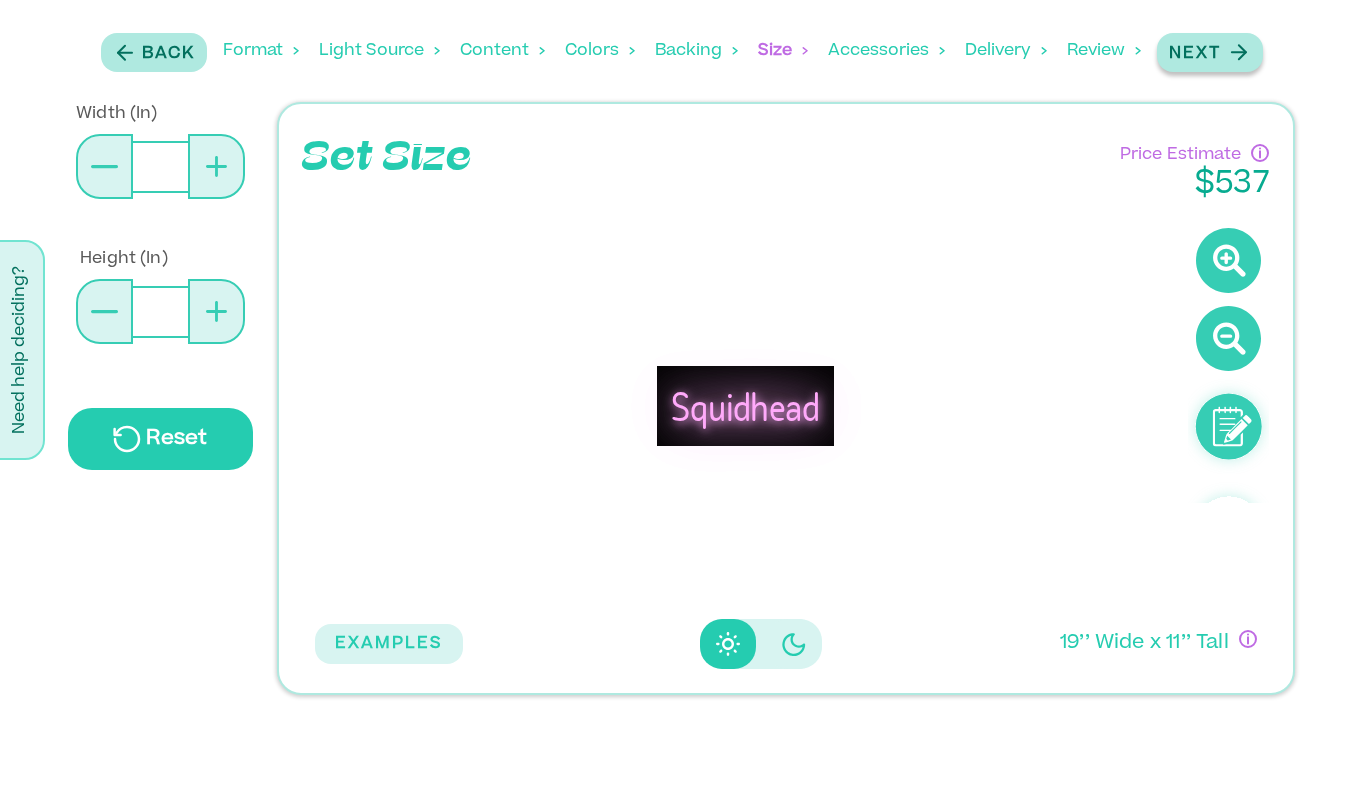 click on "Next" at bounding box center [1210, 52] 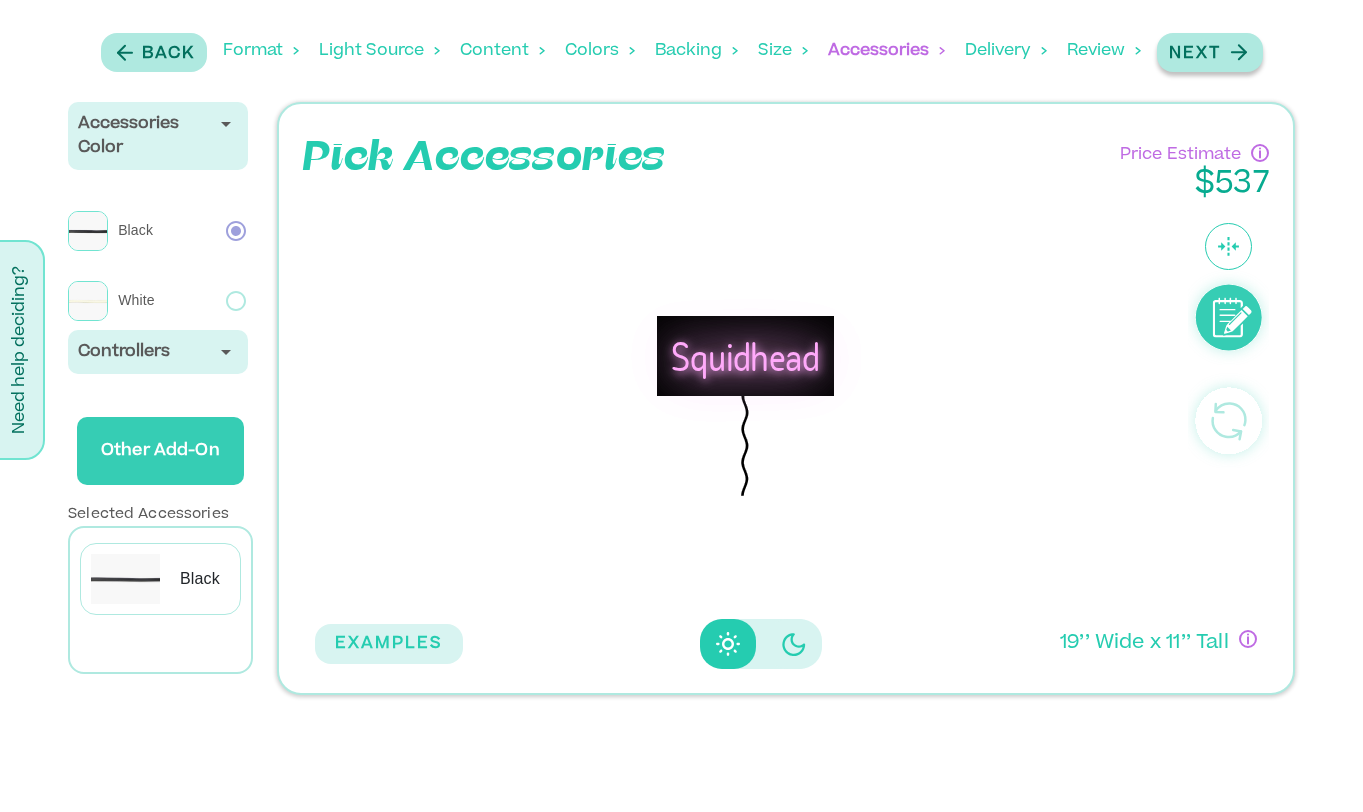 click on "Next" at bounding box center (1195, 54) 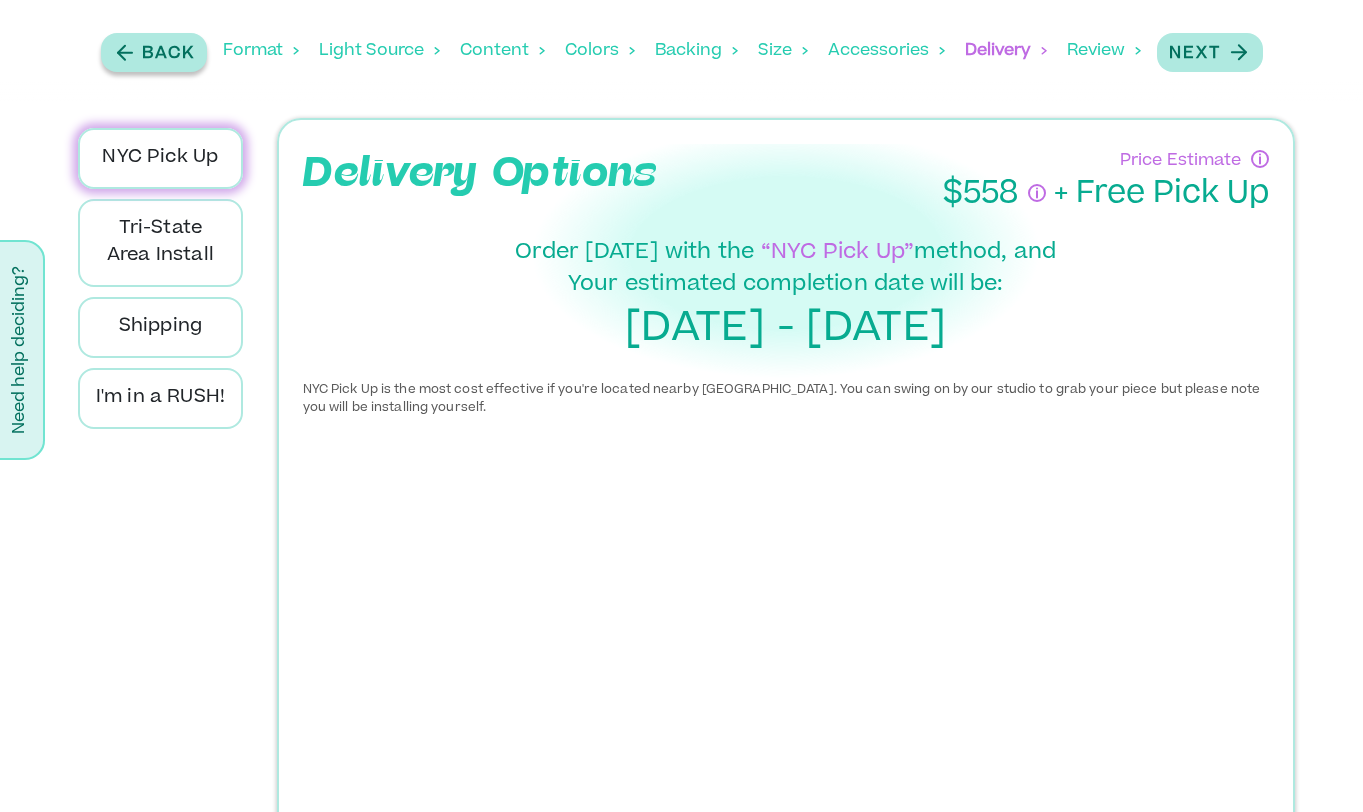 click on "Back" at bounding box center [168, 54] 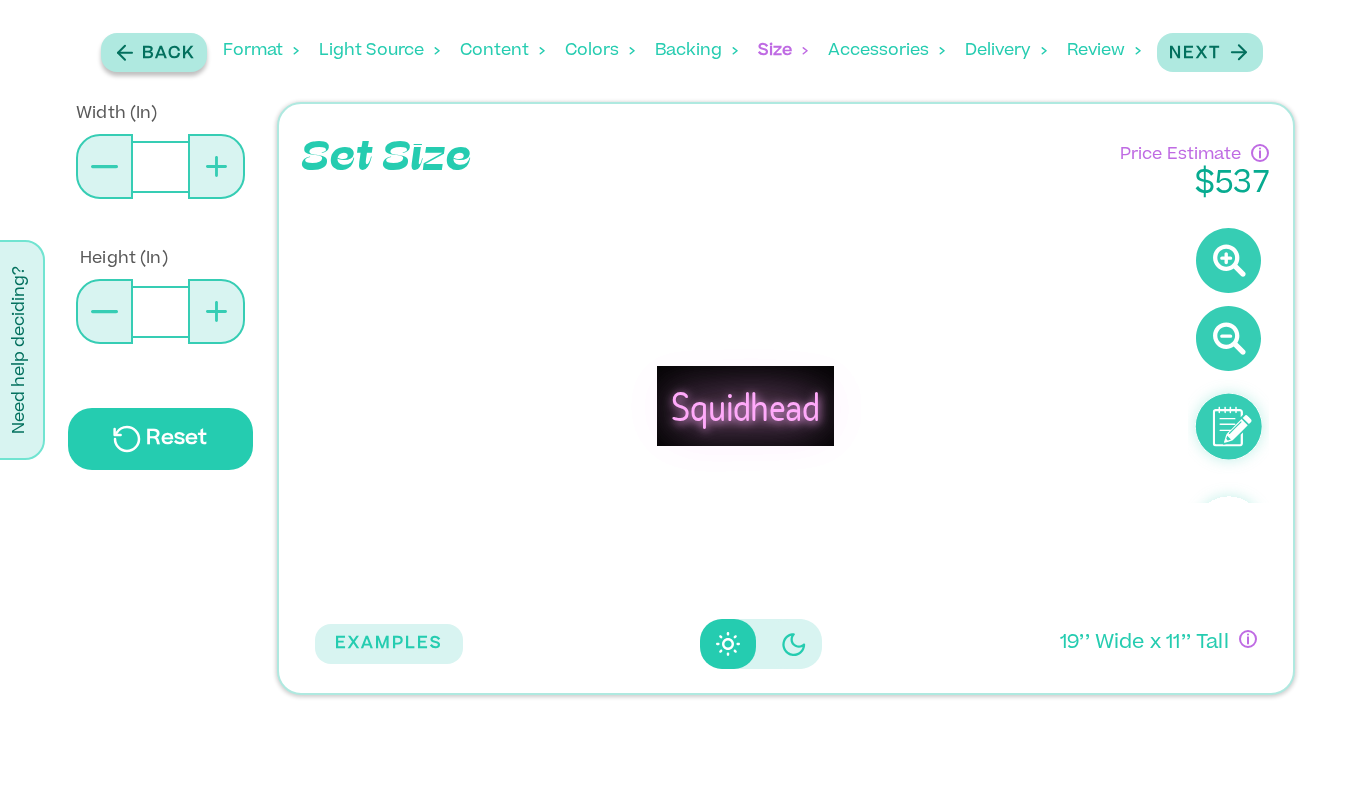 click on "Back" at bounding box center (168, 54) 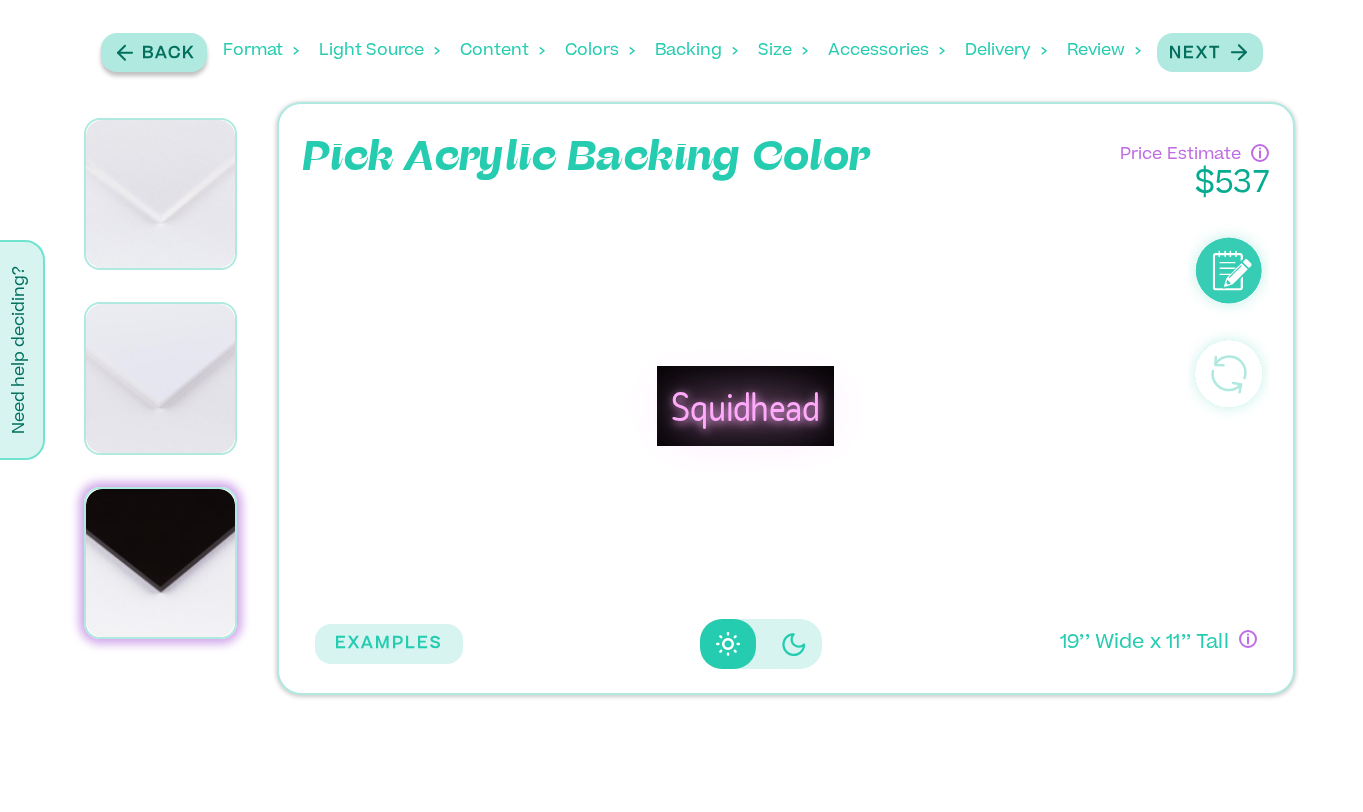 click on "Back" at bounding box center (168, 54) 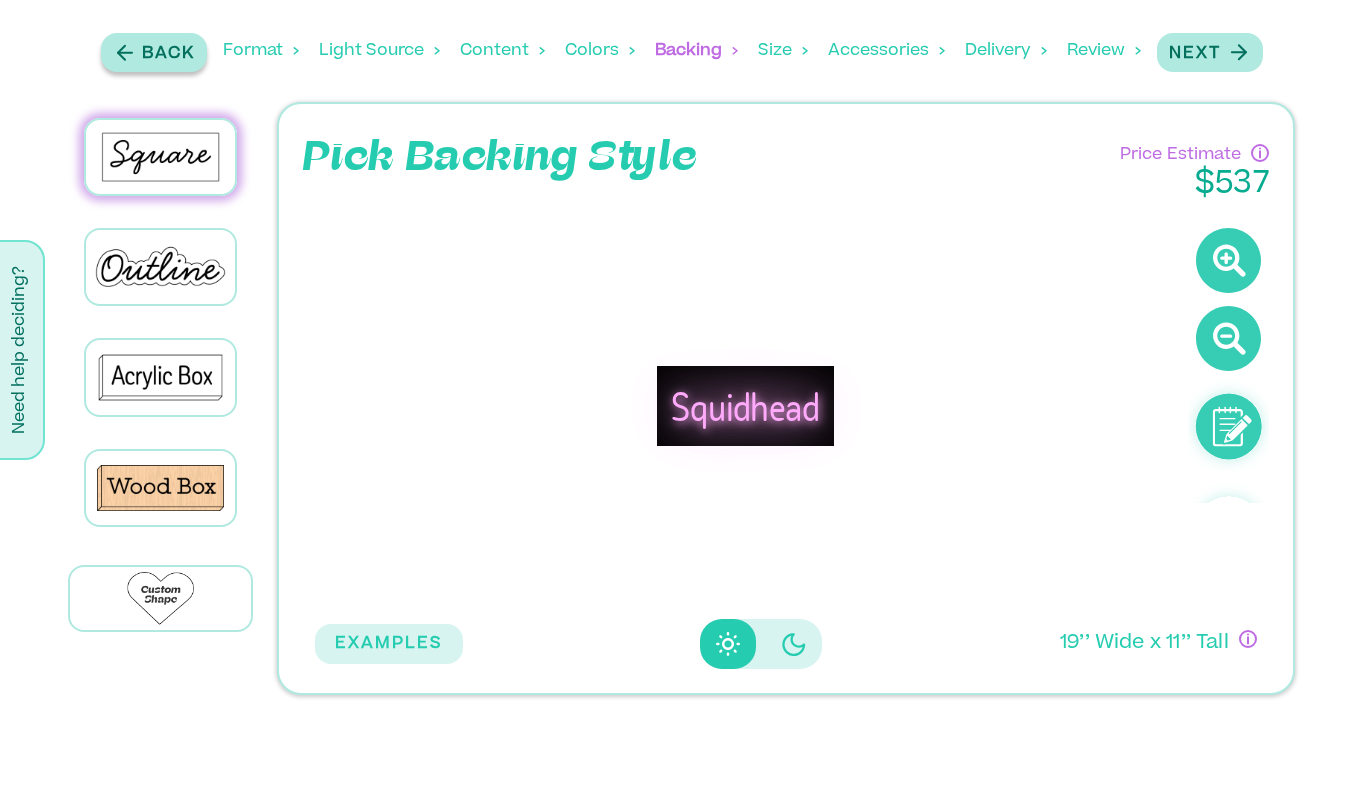 click on "Back" at bounding box center [168, 54] 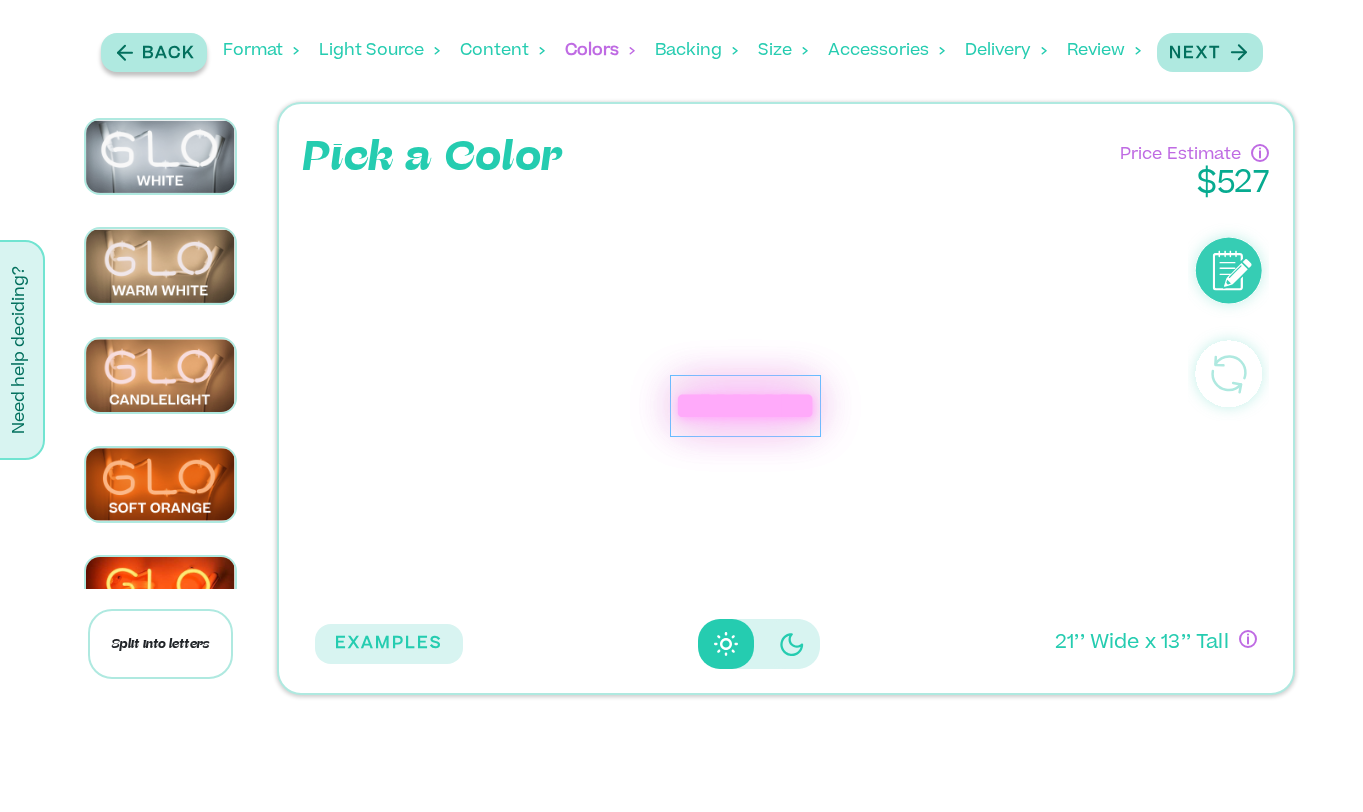 click on "Back" at bounding box center (168, 54) 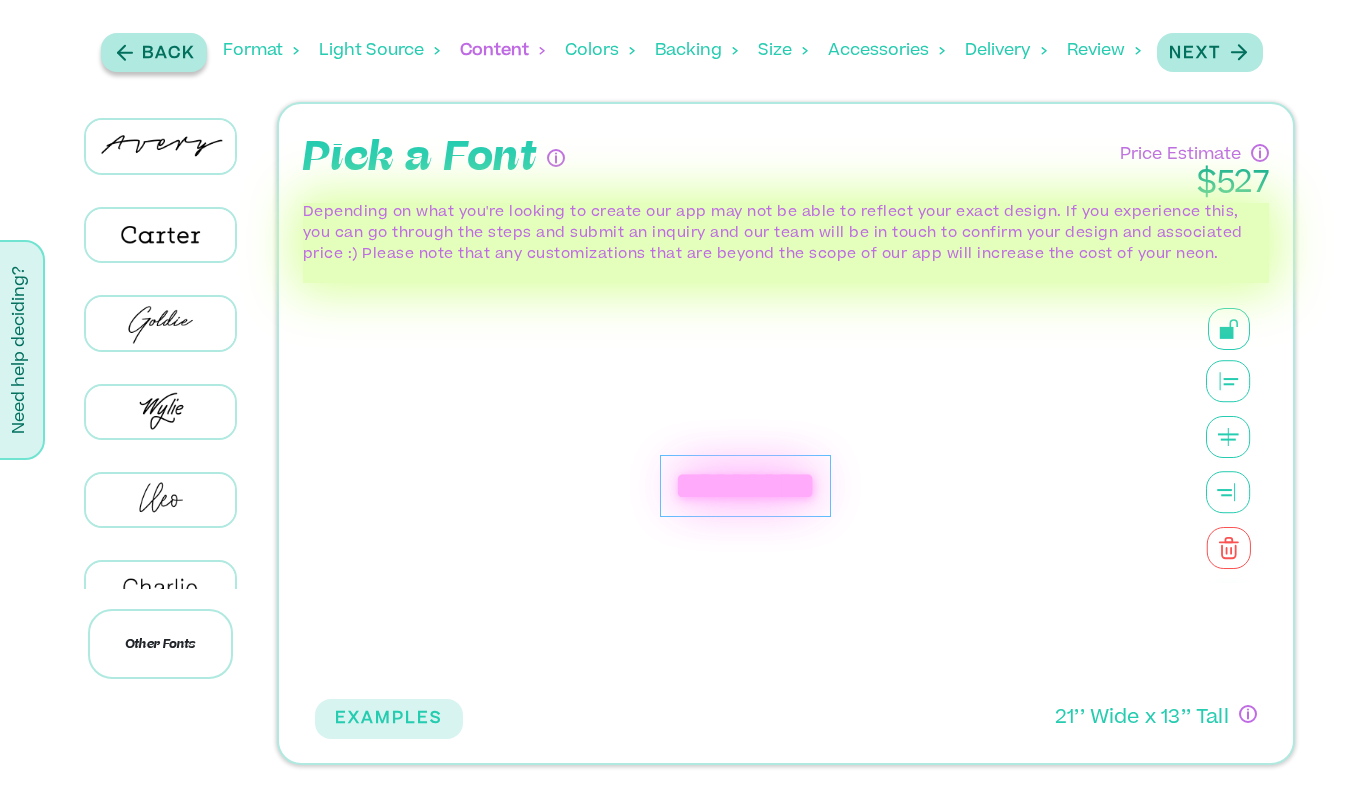 click on "Back" at bounding box center [168, 54] 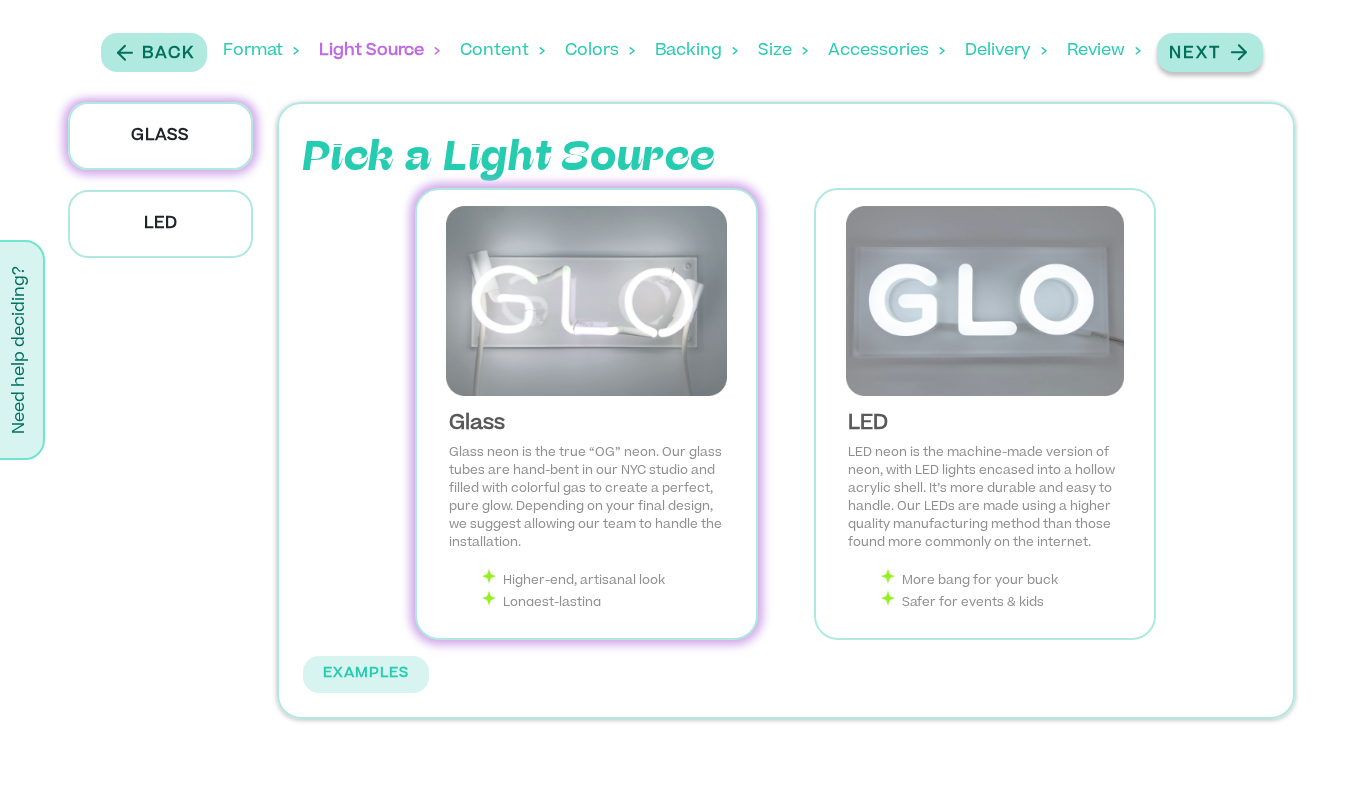 click on "Next" at bounding box center [1195, 54] 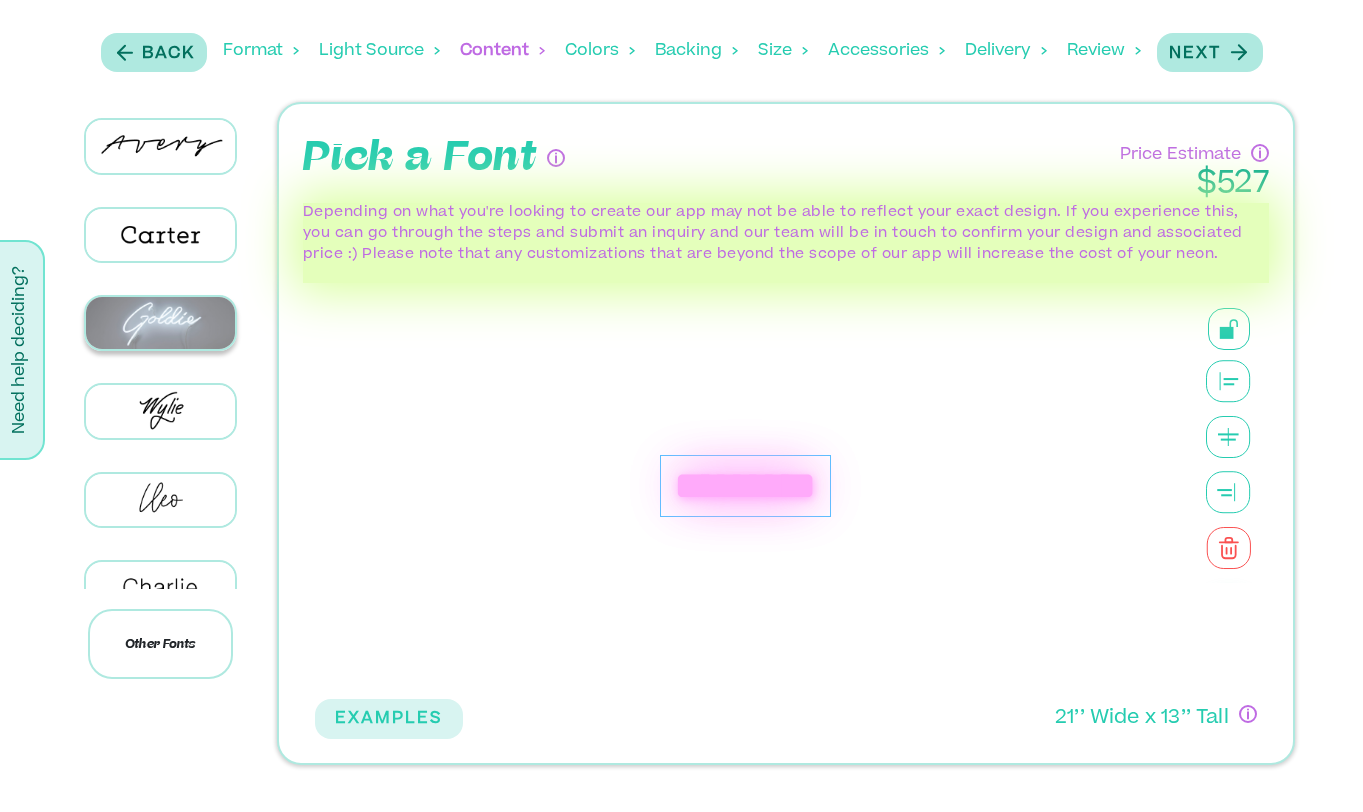 click at bounding box center (160, 323) 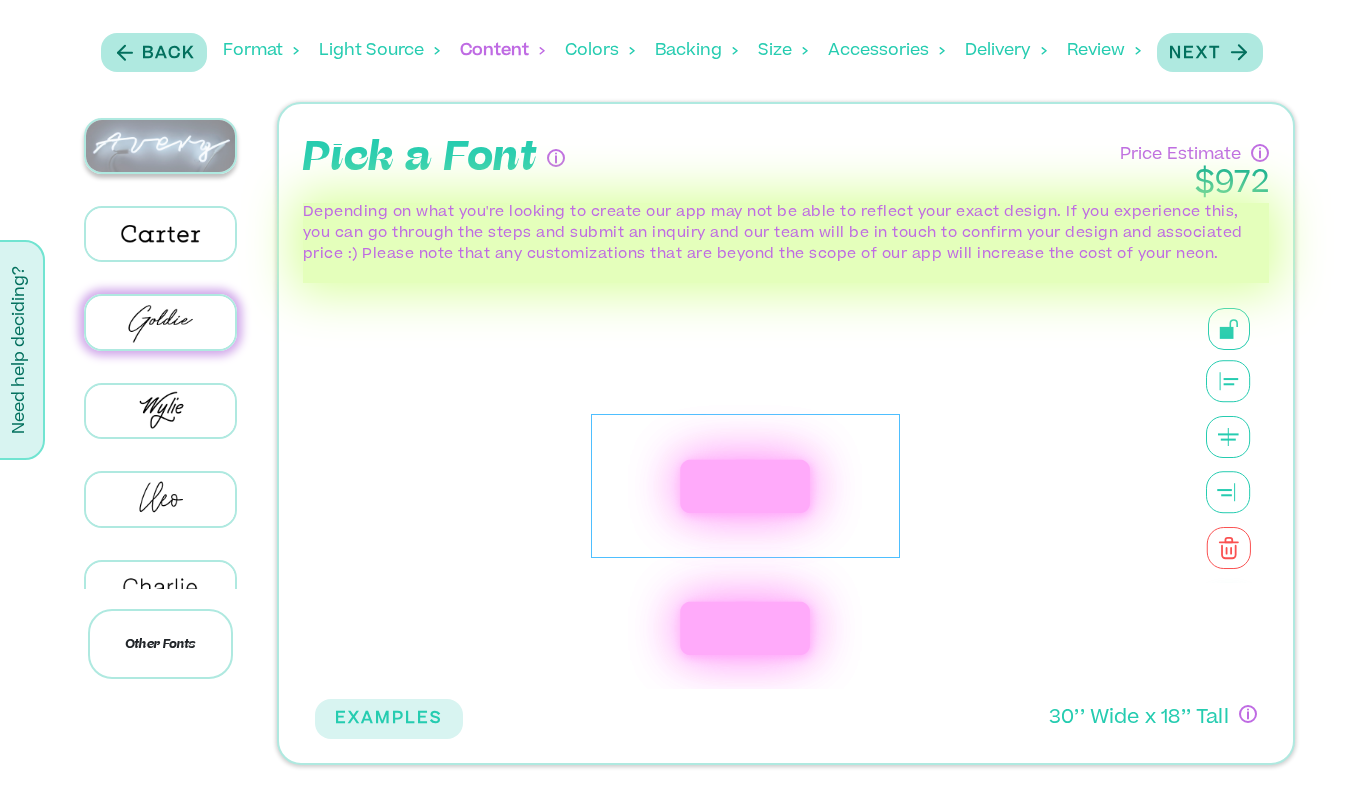 click at bounding box center [160, 146] 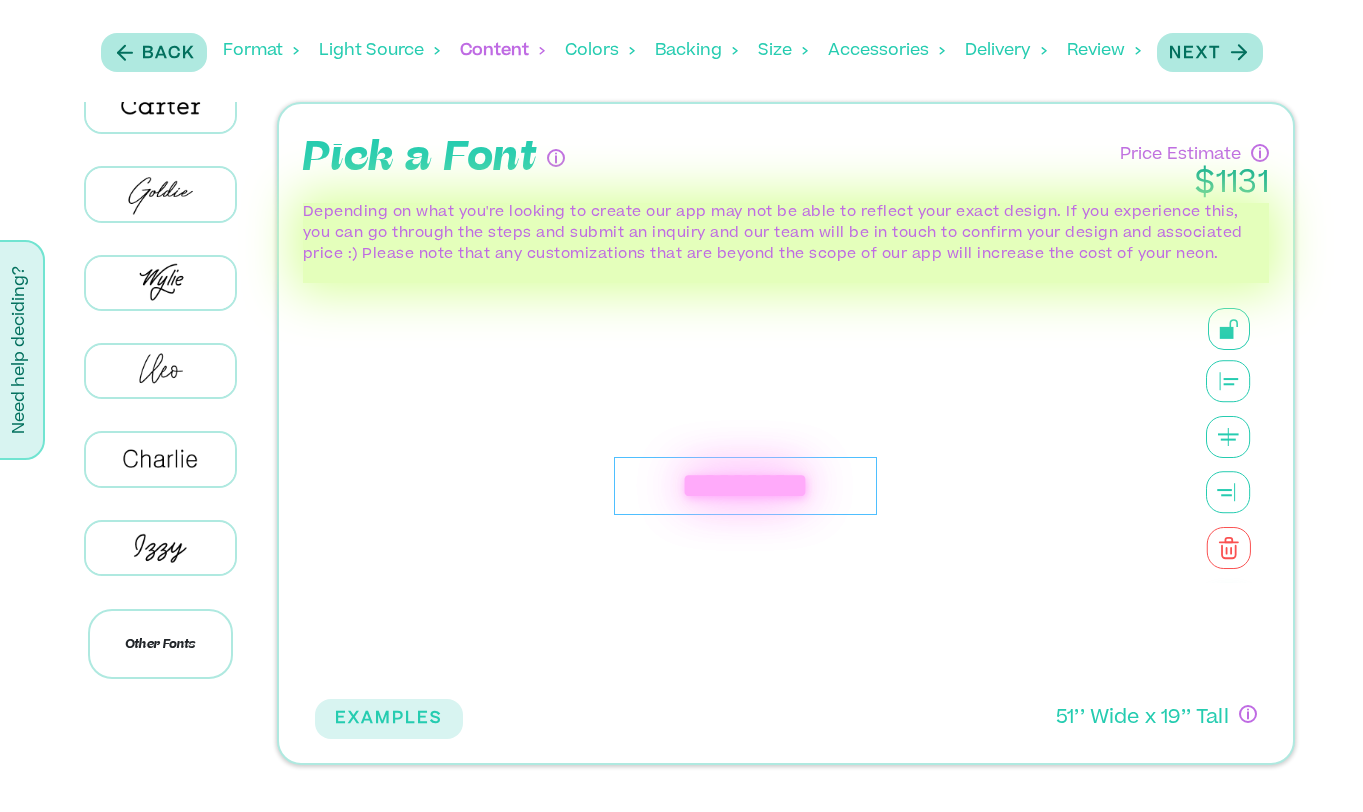 scroll, scrollTop: 133, scrollLeft: 0, axis: vertical 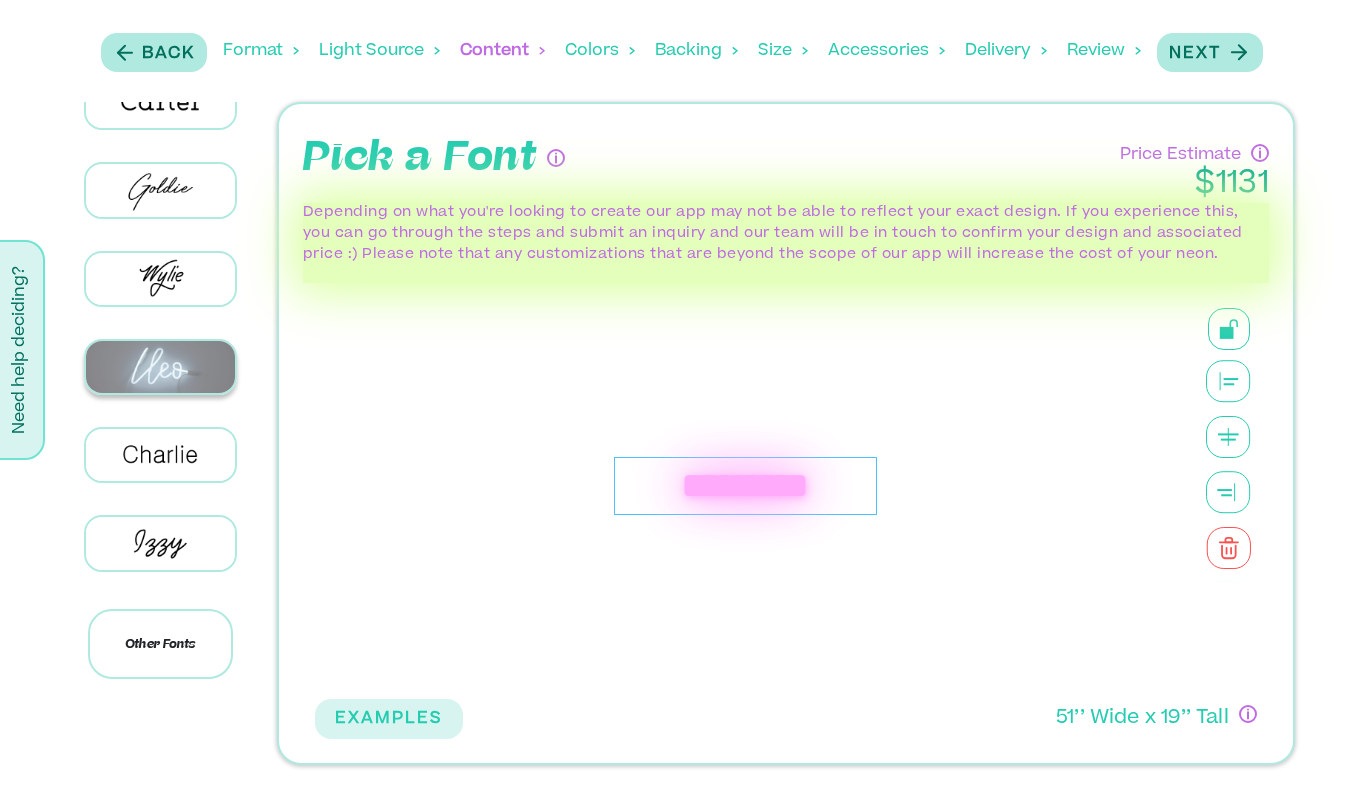 click at bounding box center (160, 367) 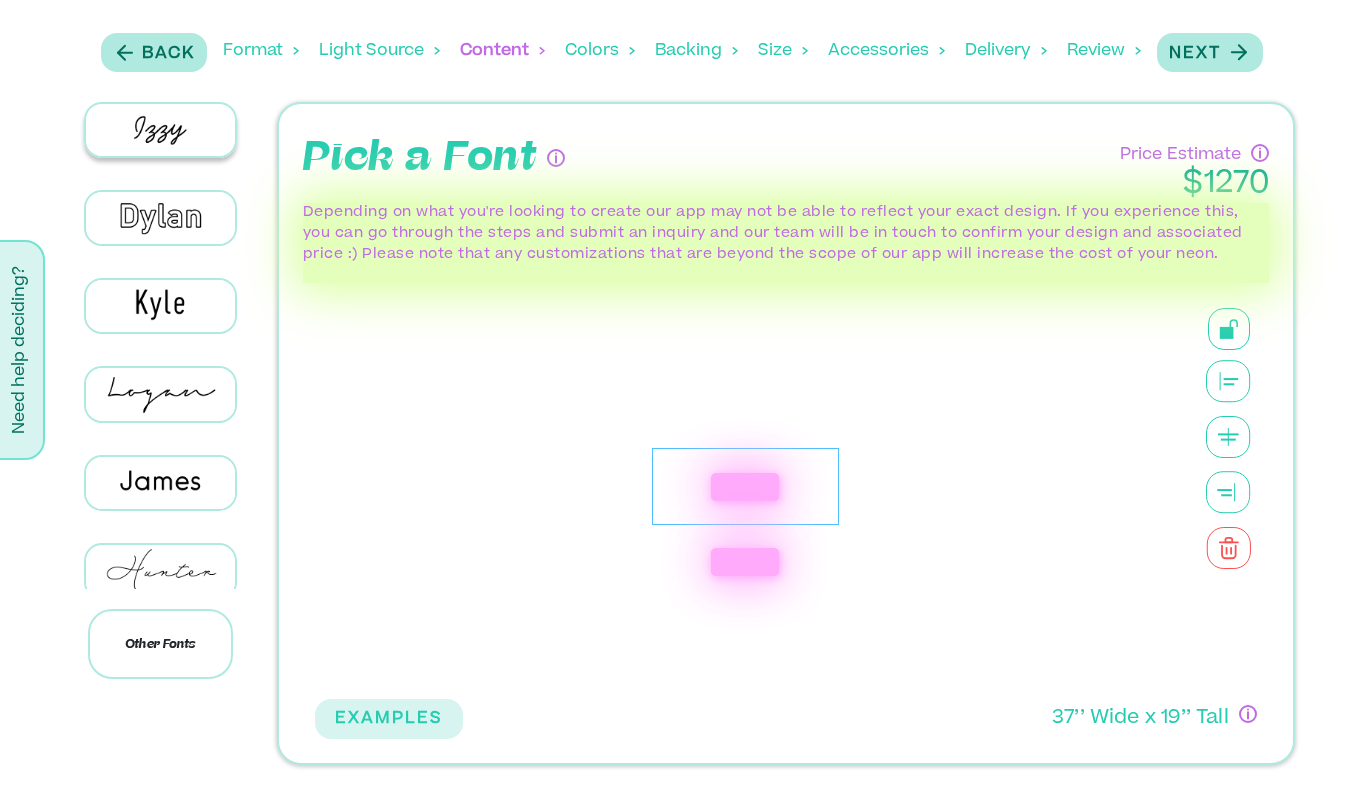 scroll, scrollTop: 551, scrollLeft: 0, axis: vertical 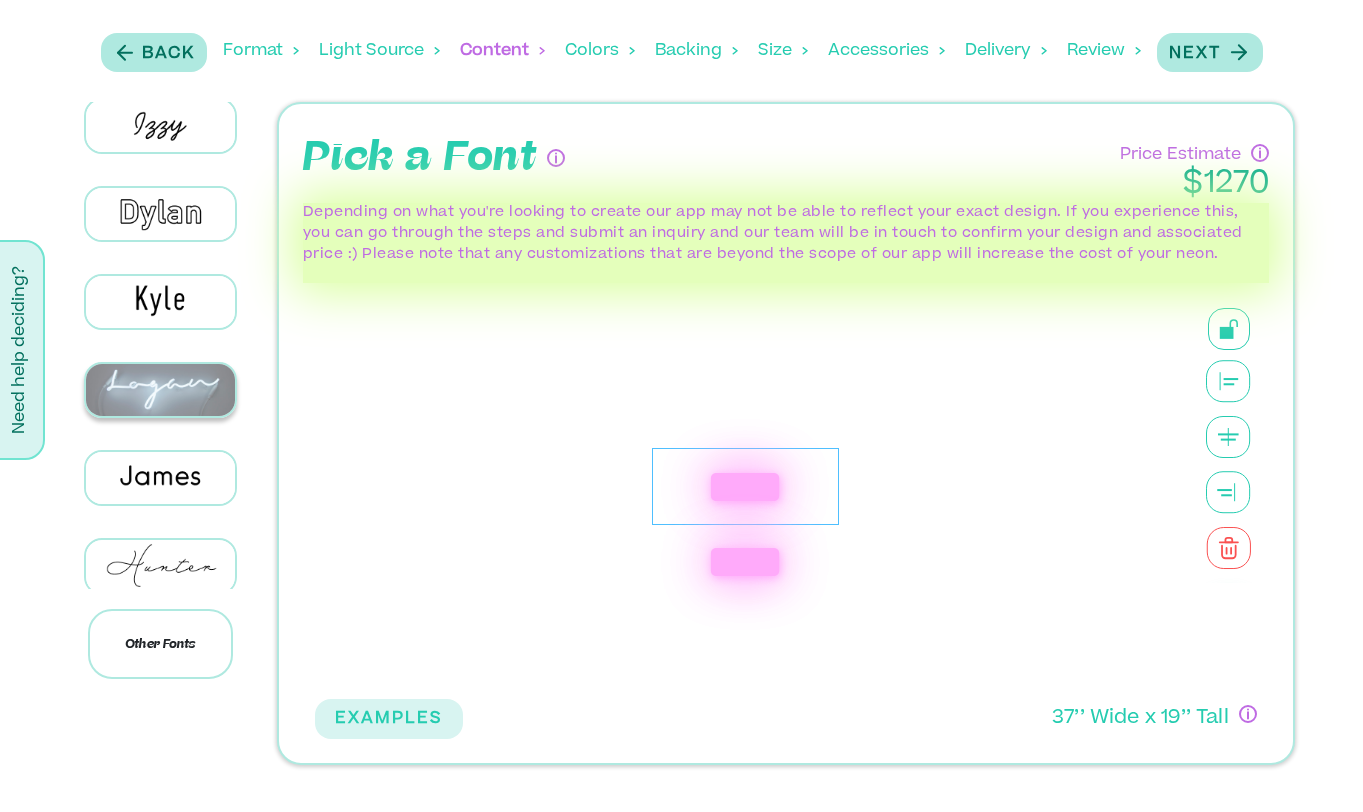 click at bounding box center [160, 390] 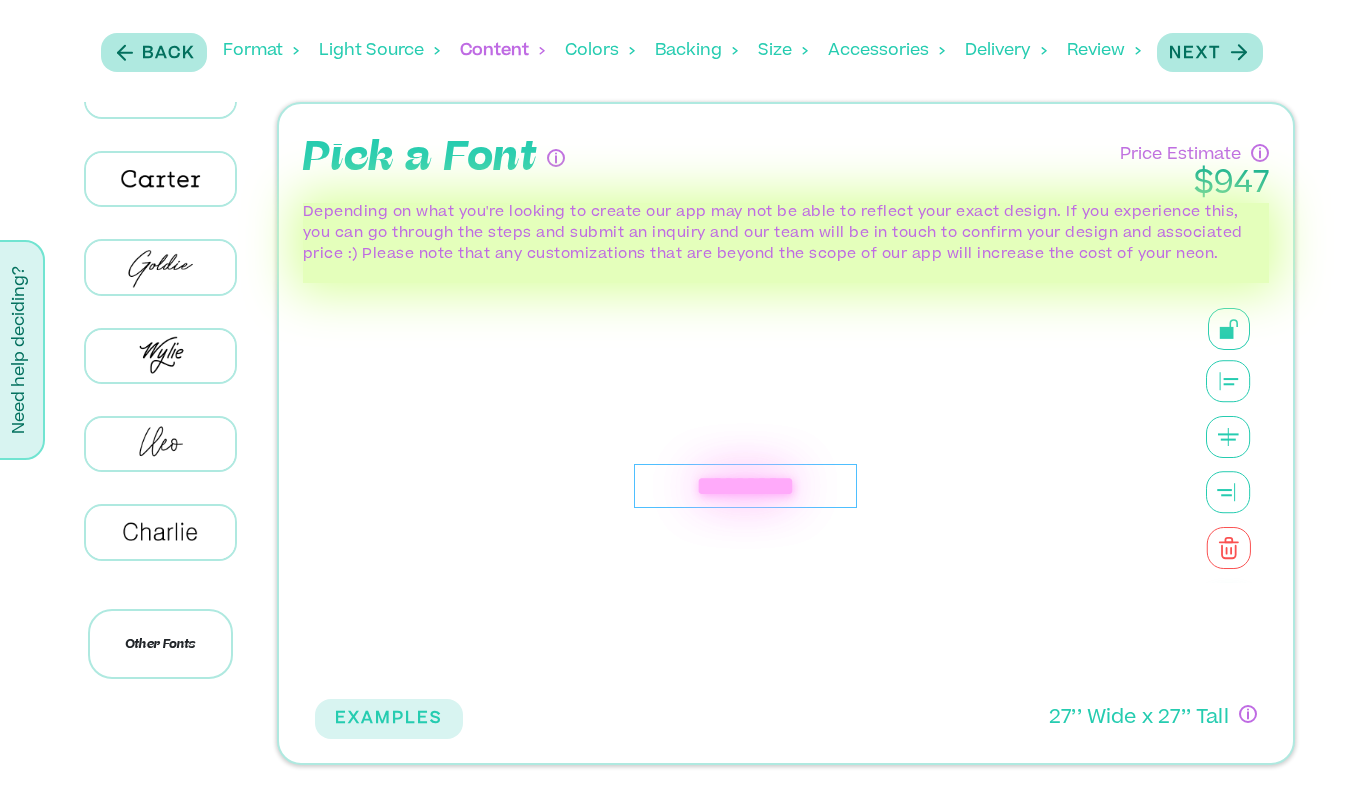 scroll, scrollTop: 0, scrollLeft: 0, axis: both 